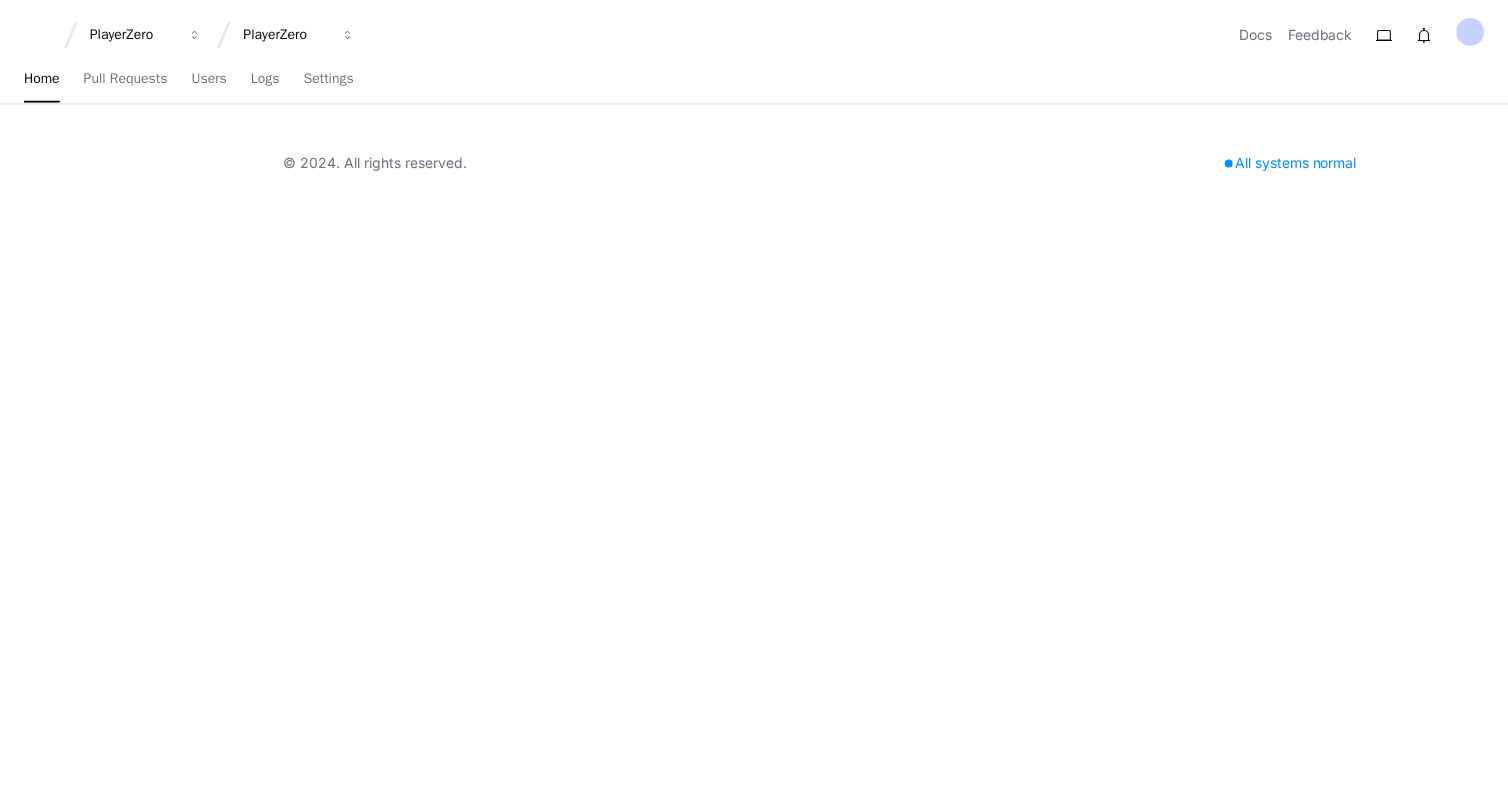 scroll, scrollTop: 0, scrollLeft: 0, axis: both 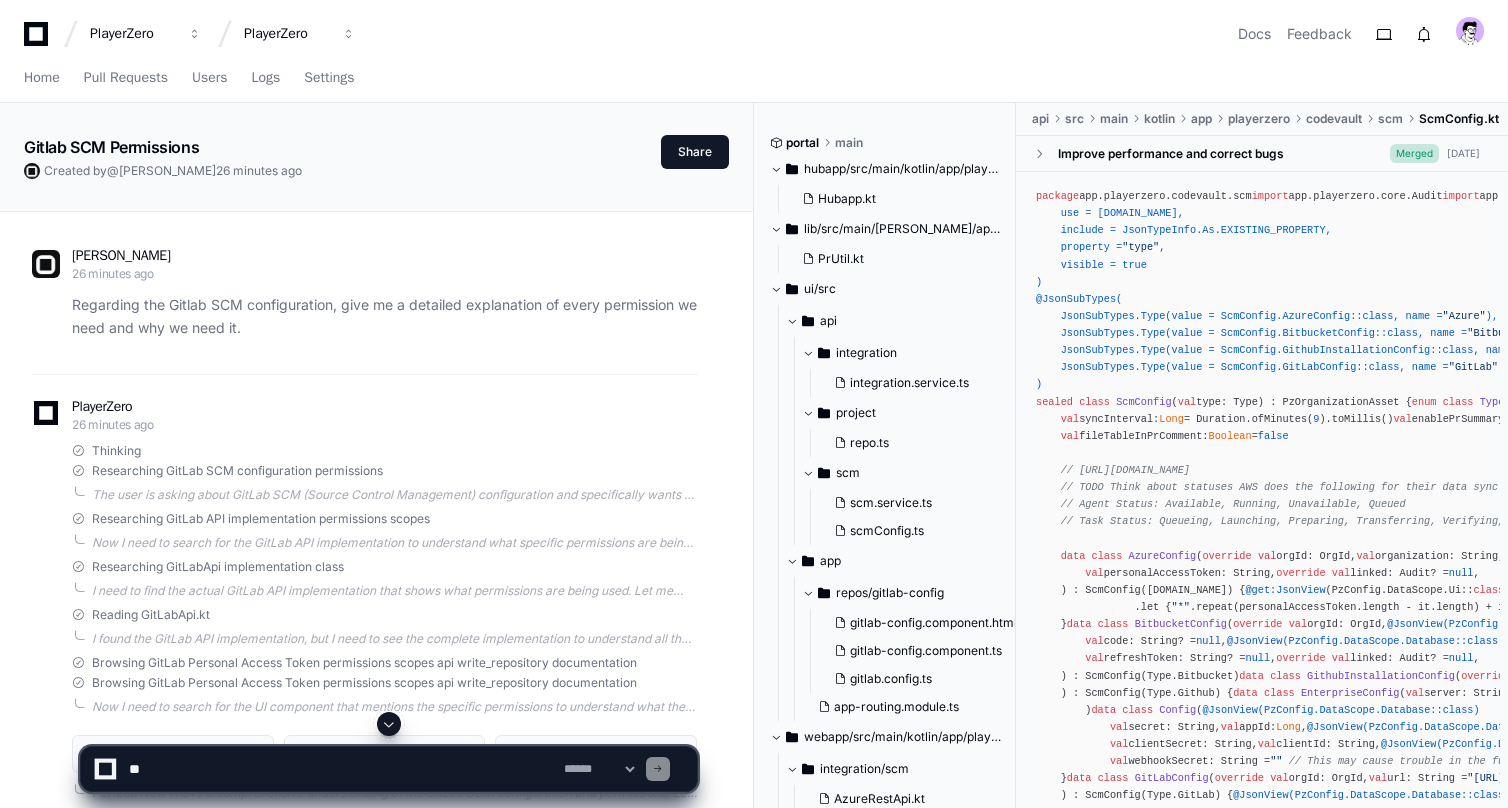 click on "Regarding the Gitlab SCM configuration, give me a detailed explanation of every permission we need and why we need it." 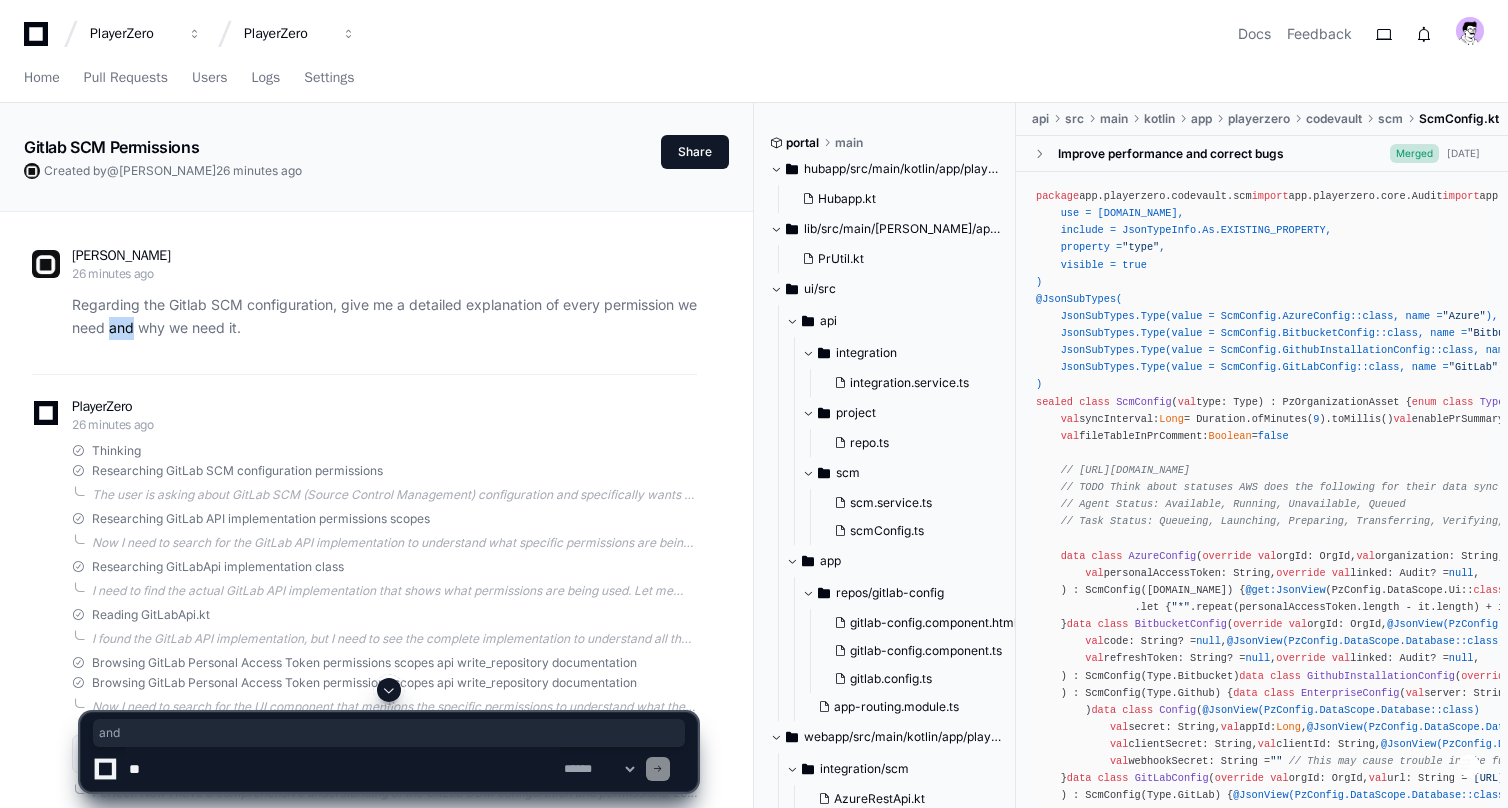 click on "Regarding the Gitlab SCM configuration, give me a detailed explanation of every permission we need and why we need it." 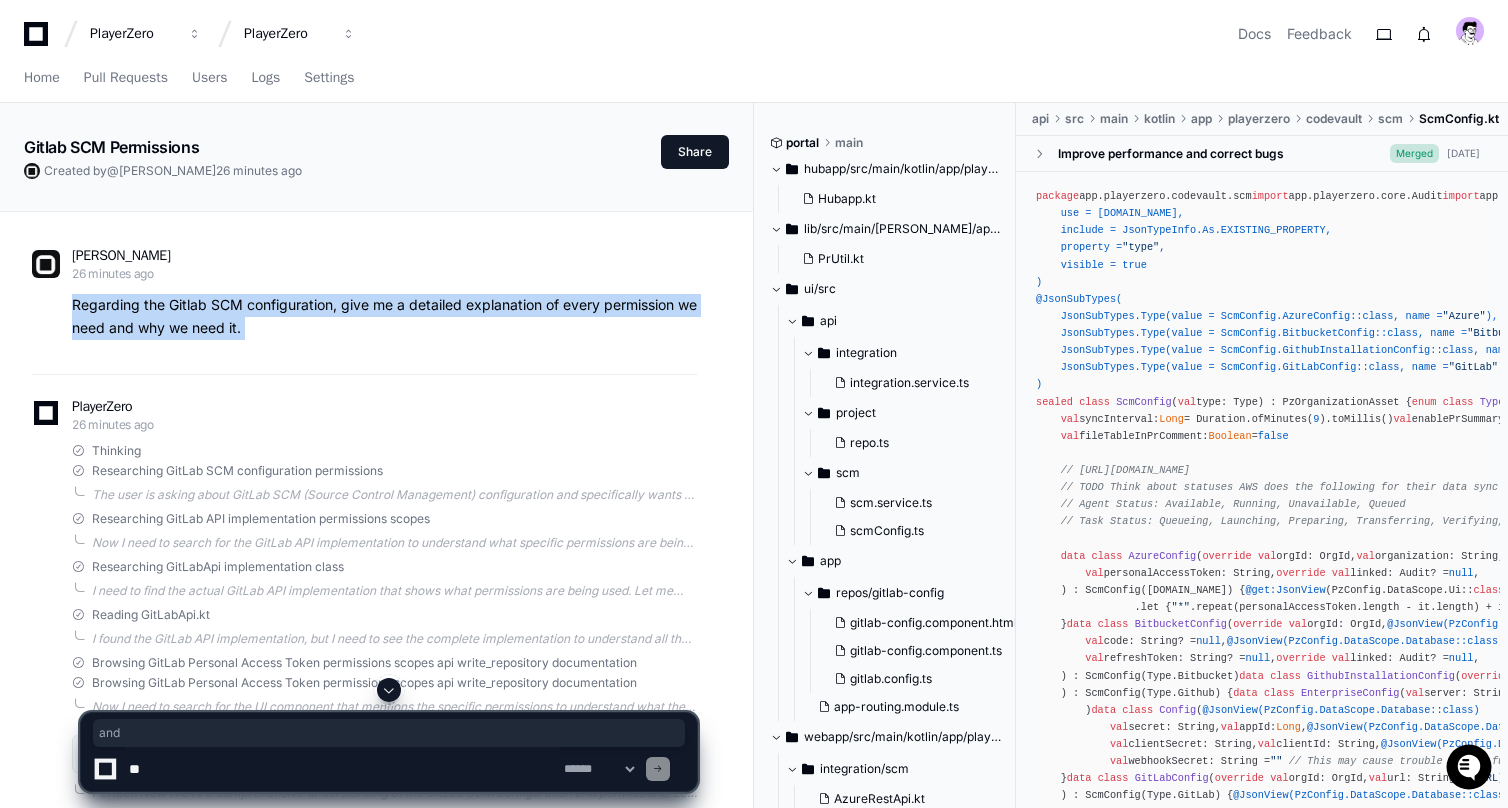click on "Regarding the Gitlab SCM configuration, give me a detailed explanation of every permission we need and why we need it." 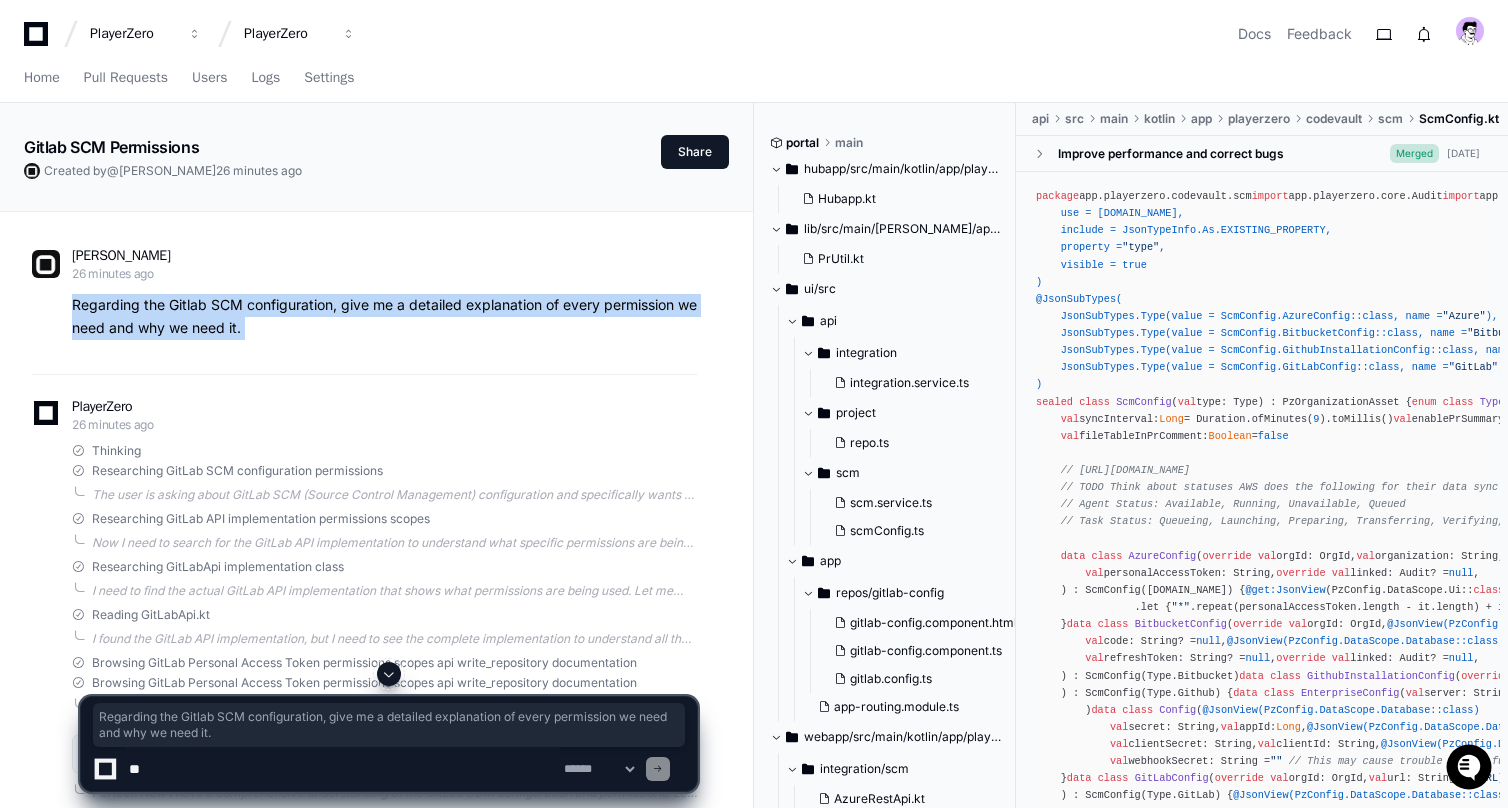 click on "Regarding the Gitlab SCM configuration, give me a detailed explanation of every permission we need and why we need it." 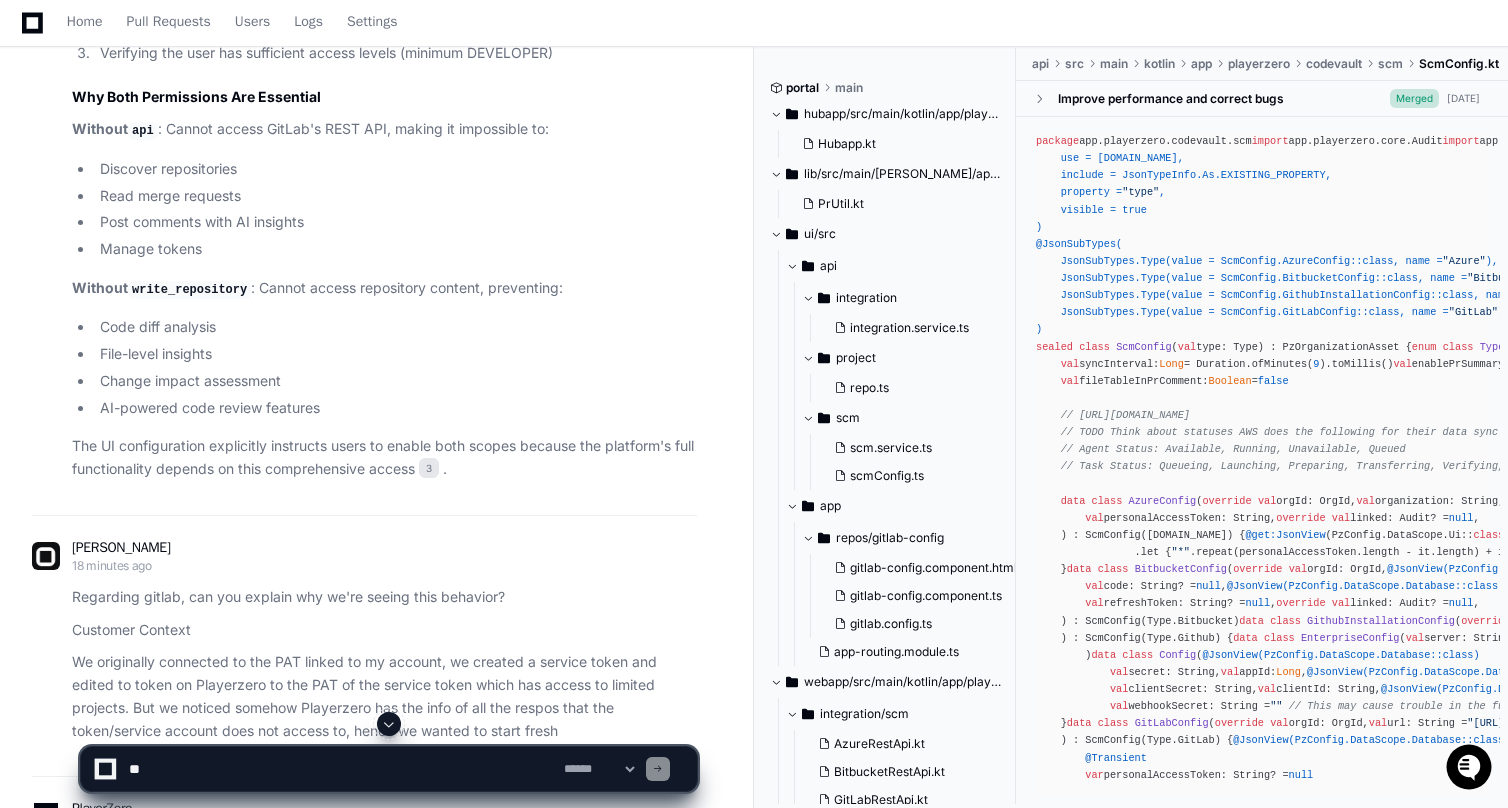 scroll, scrollTop: 2211, scrollLeft: 0, axis: vertical 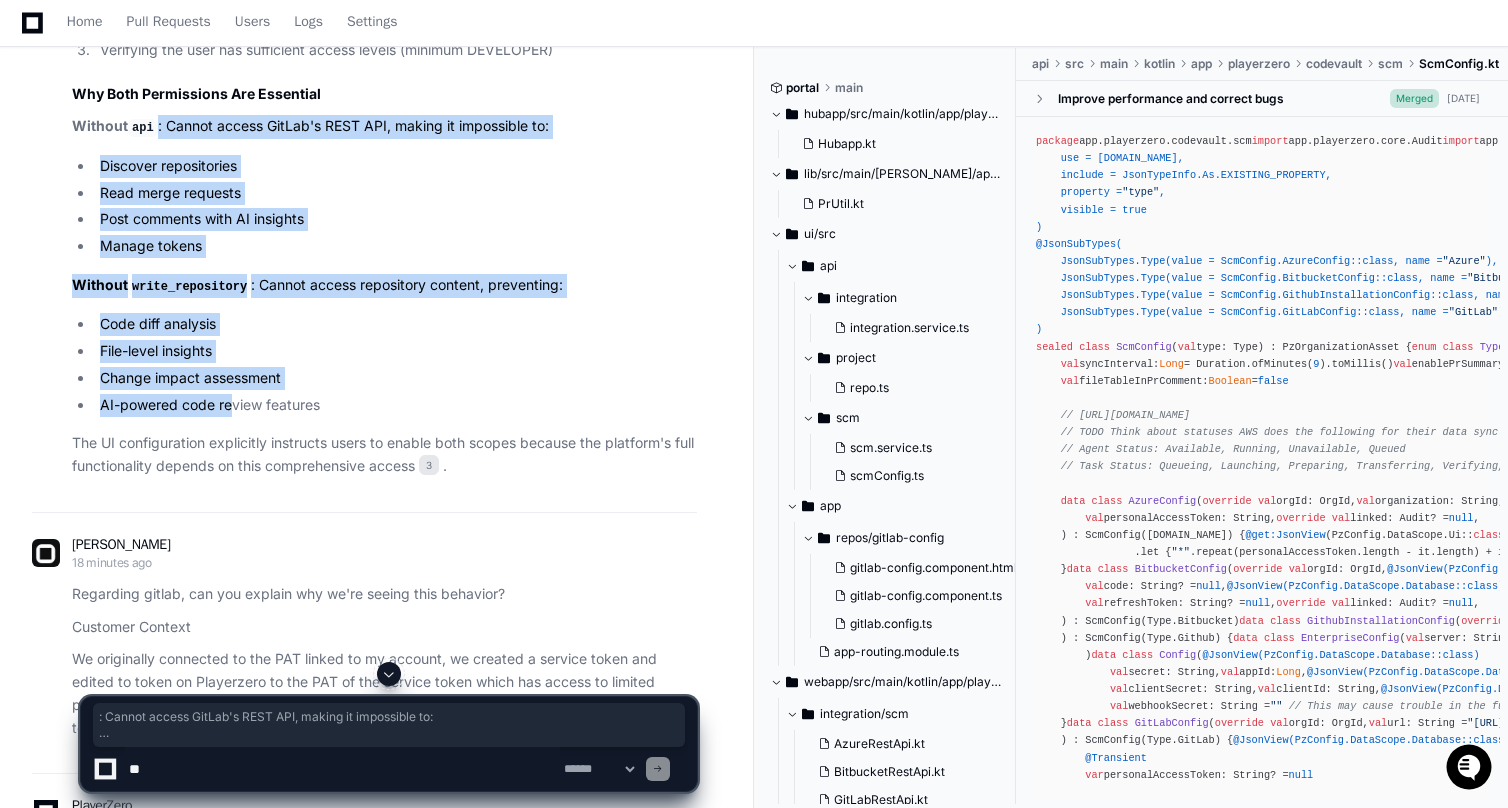 drag, startPoint x: 157, startPoint y: 111, endPoint x: 231, endPoint y: 400, distance: 298.32364 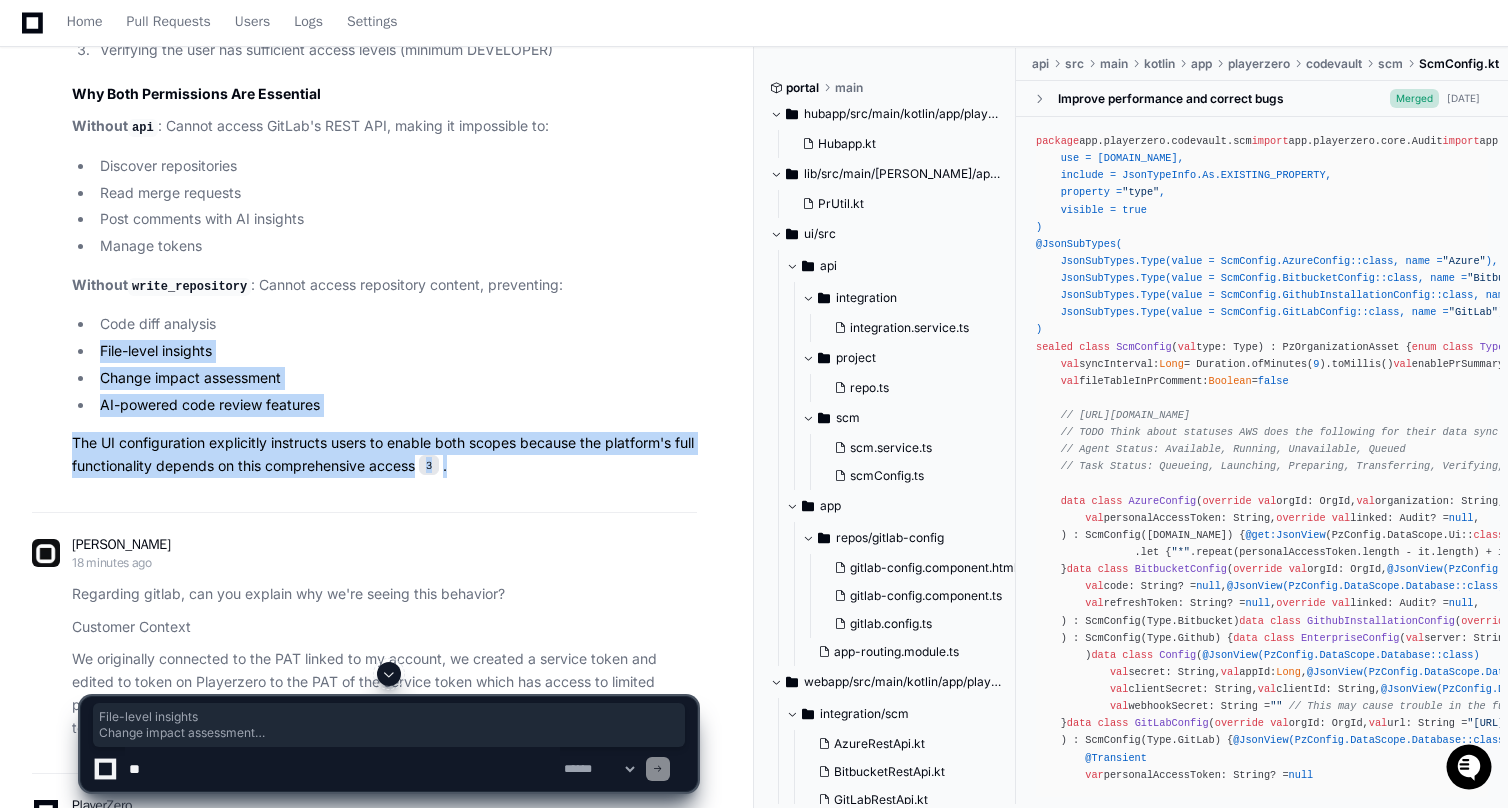 drag, startPoint x: 64, startPoint y: 347, endPoint x: 174, endPoint y: 479, distance: 171.8255 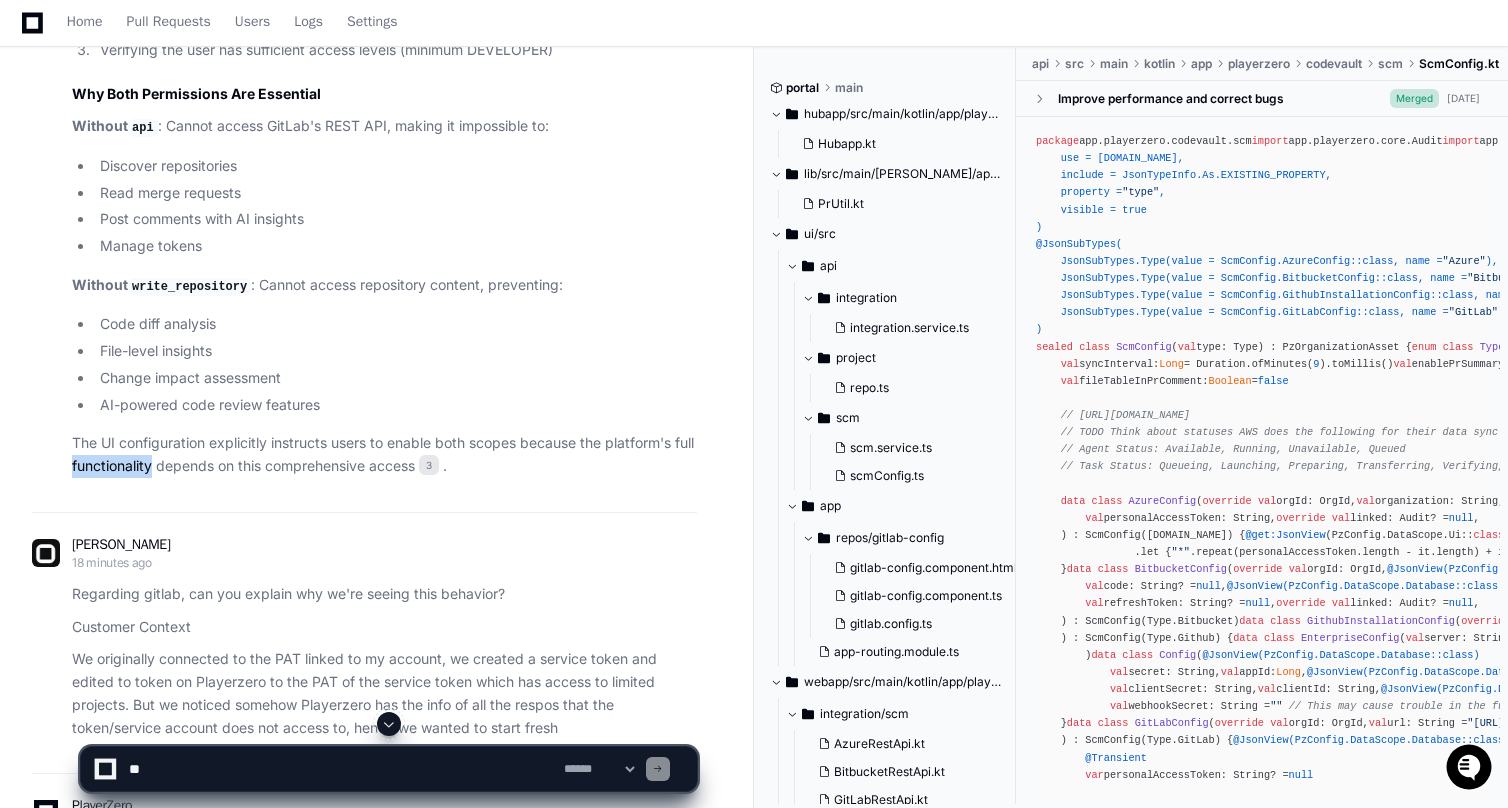 click on "The UI configuration explicitly instructs users to enable both scopes because the platform's full functionality depends on this comprehensive access 3 ." 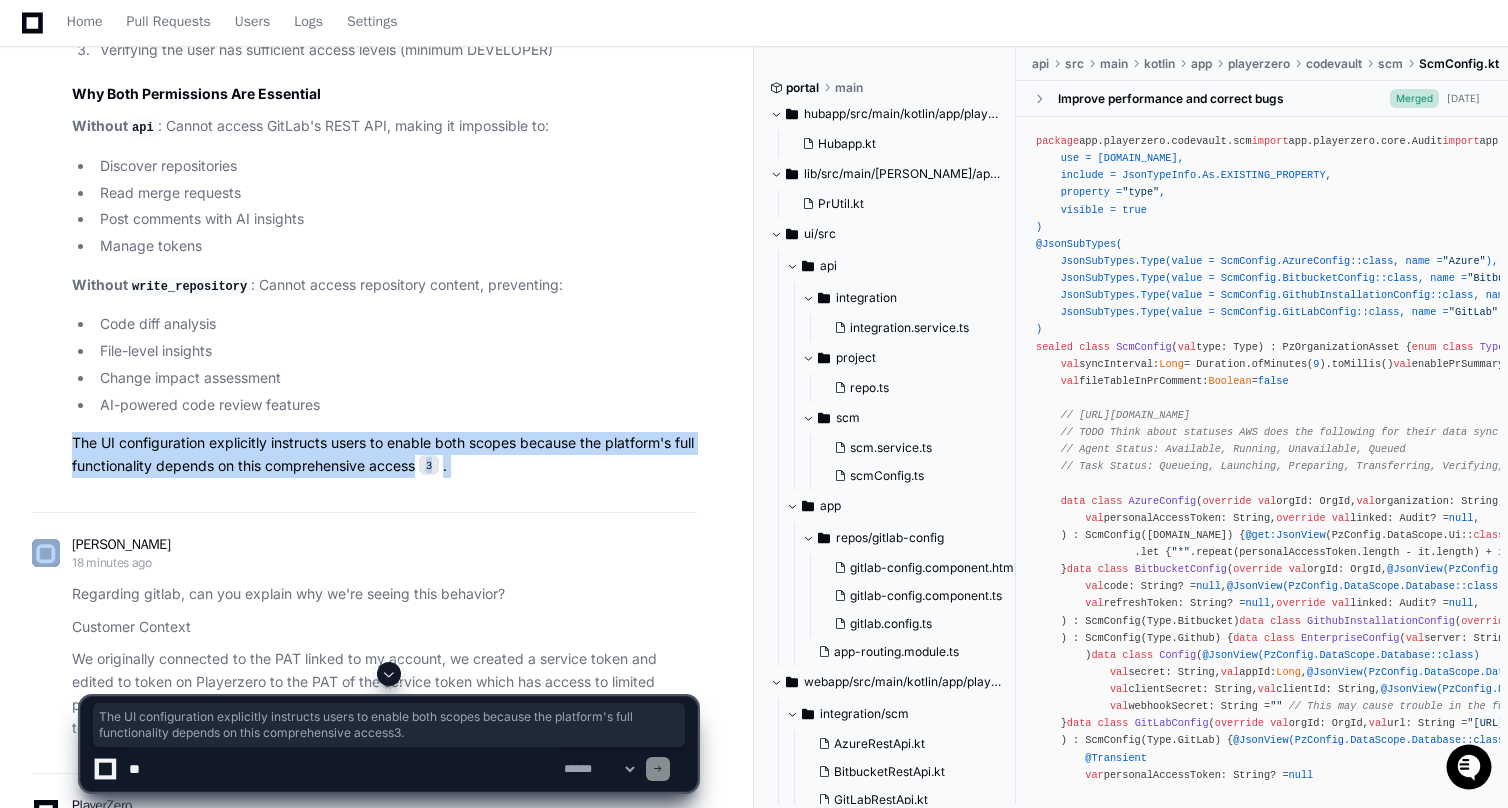 click on "The UI configuration explicitly instructs users to enable both scopes because the platform's full functionality depends on this comprehensive access 3 ." 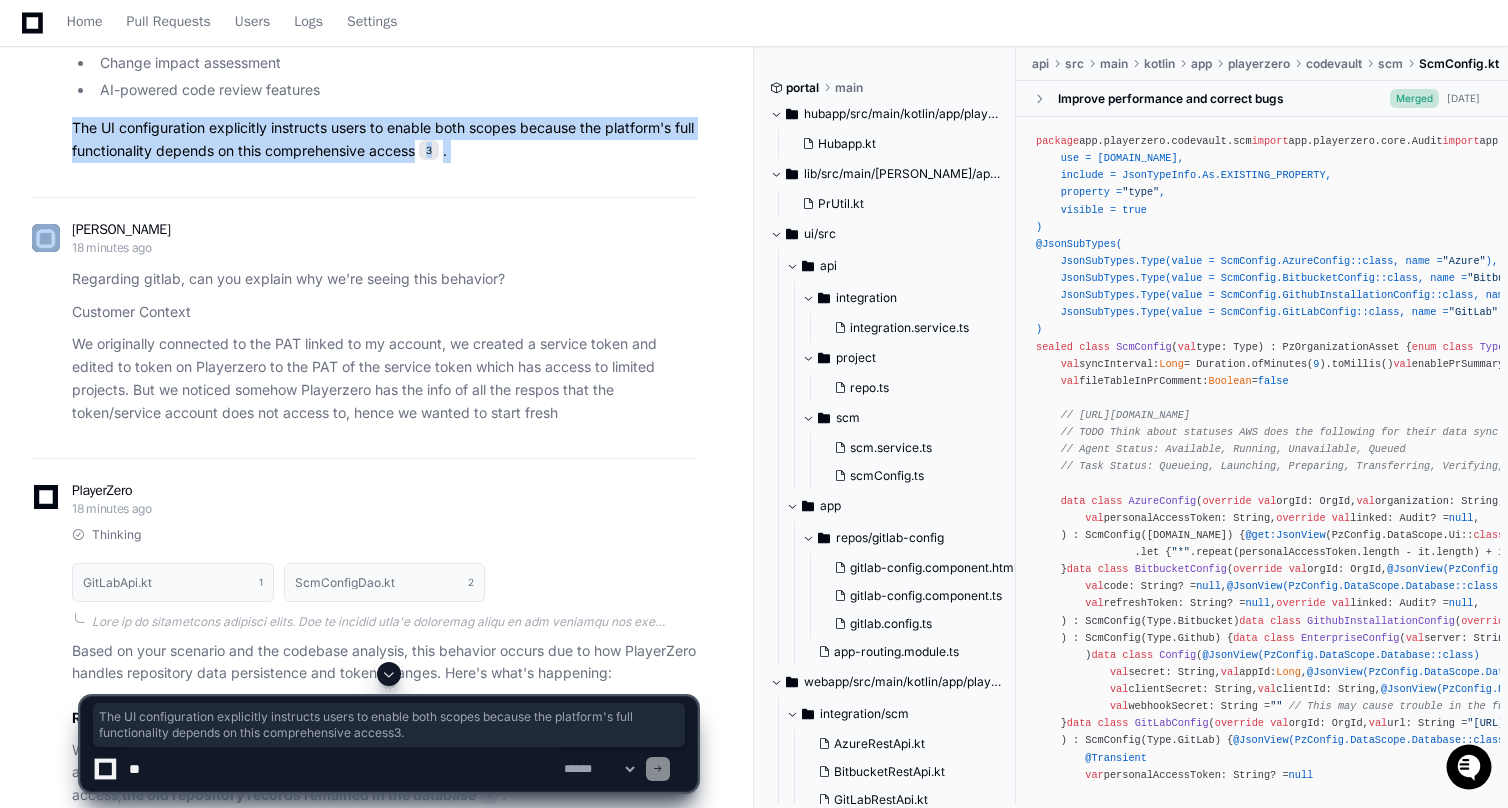 scroll, scrollTop: 2528, scrollLeft: 0, axis: vertical 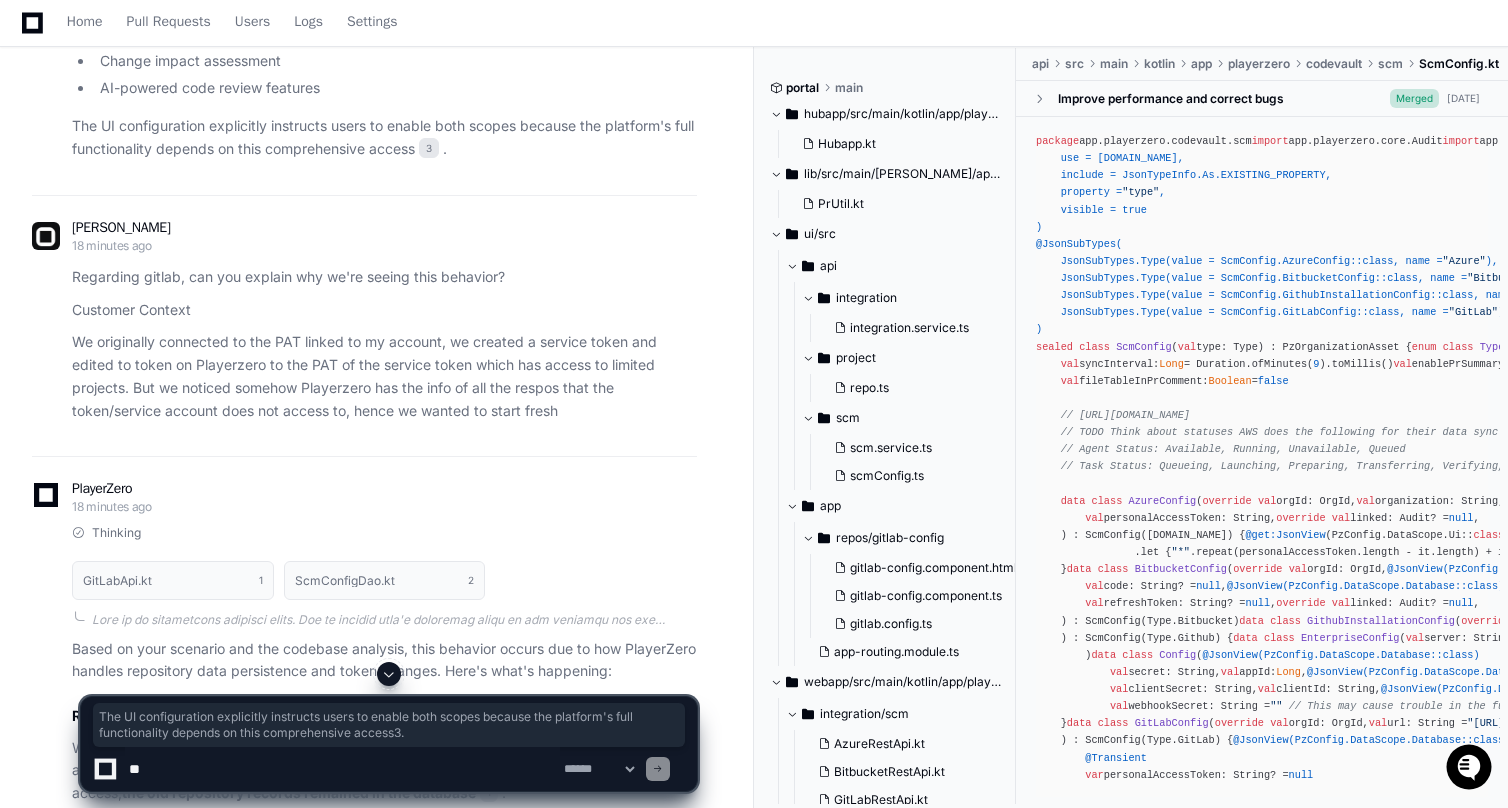 click on "We originally connected to the PAT linked to my account, we created a service token and edited to token on Playerzero to the PAT of the service token which has access to limited projects. But we noticed somehow Playerzero has the info of all the respos that the token/service account does not access to, hence we wanted to start fresh" 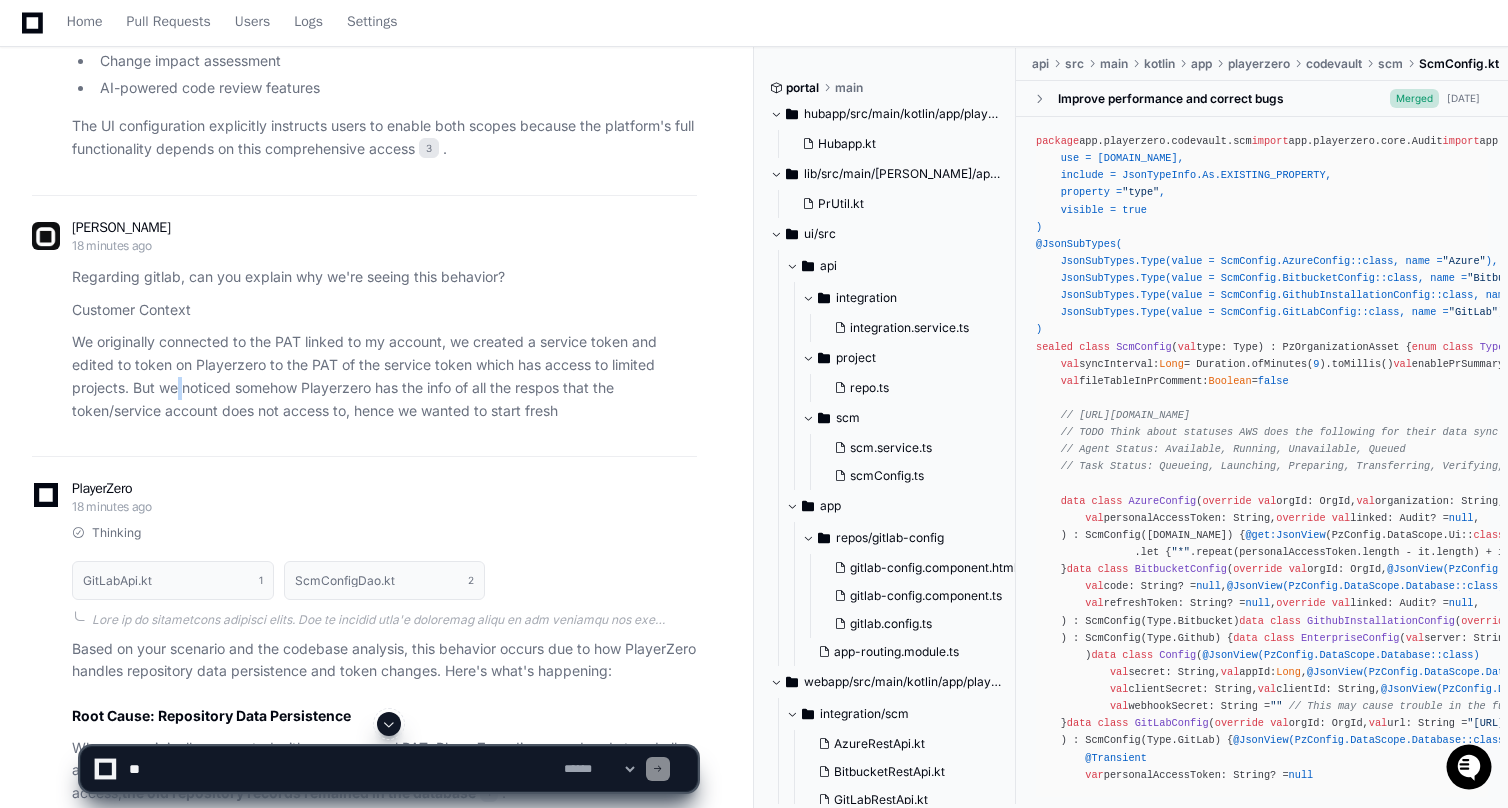 click on "We originally connected to the PAT linked to my account, we created a service token and edited to token on Playerzero to the PAT of the service token which has access to limited projects. But we noticed somehow Playerzero has the info of all the respos that the token/service account does not access to, hence we wanted to start fresh" 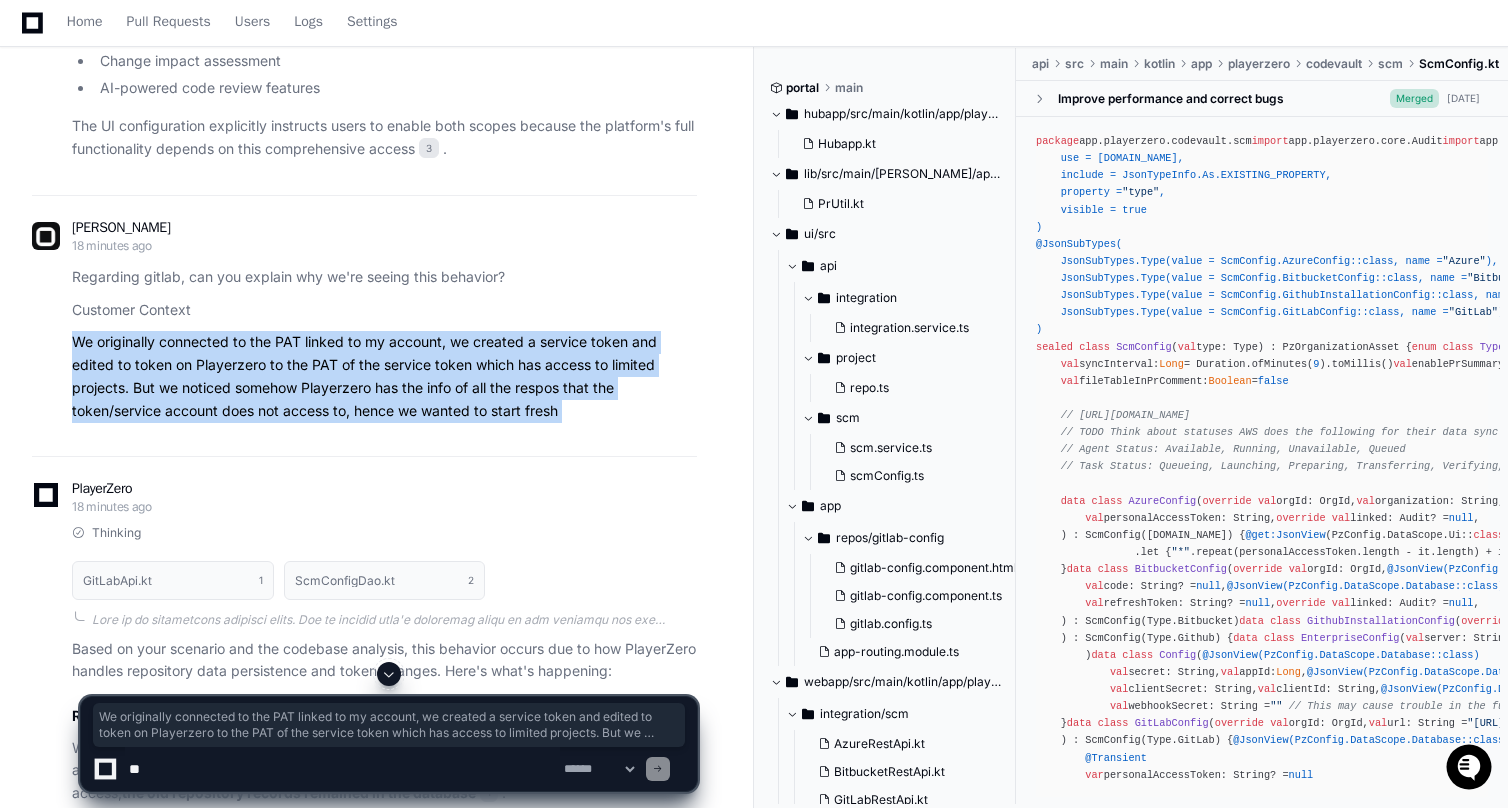 click on "We originally connected to the PAT linked to my account, we created a service token and edited to token on Playerzero to the PAT of the service token which has access to limited projects. But we noticed somehow Playerzero has the info of all the respos that the token/service account does not access to, hence we wanted to start fresh" 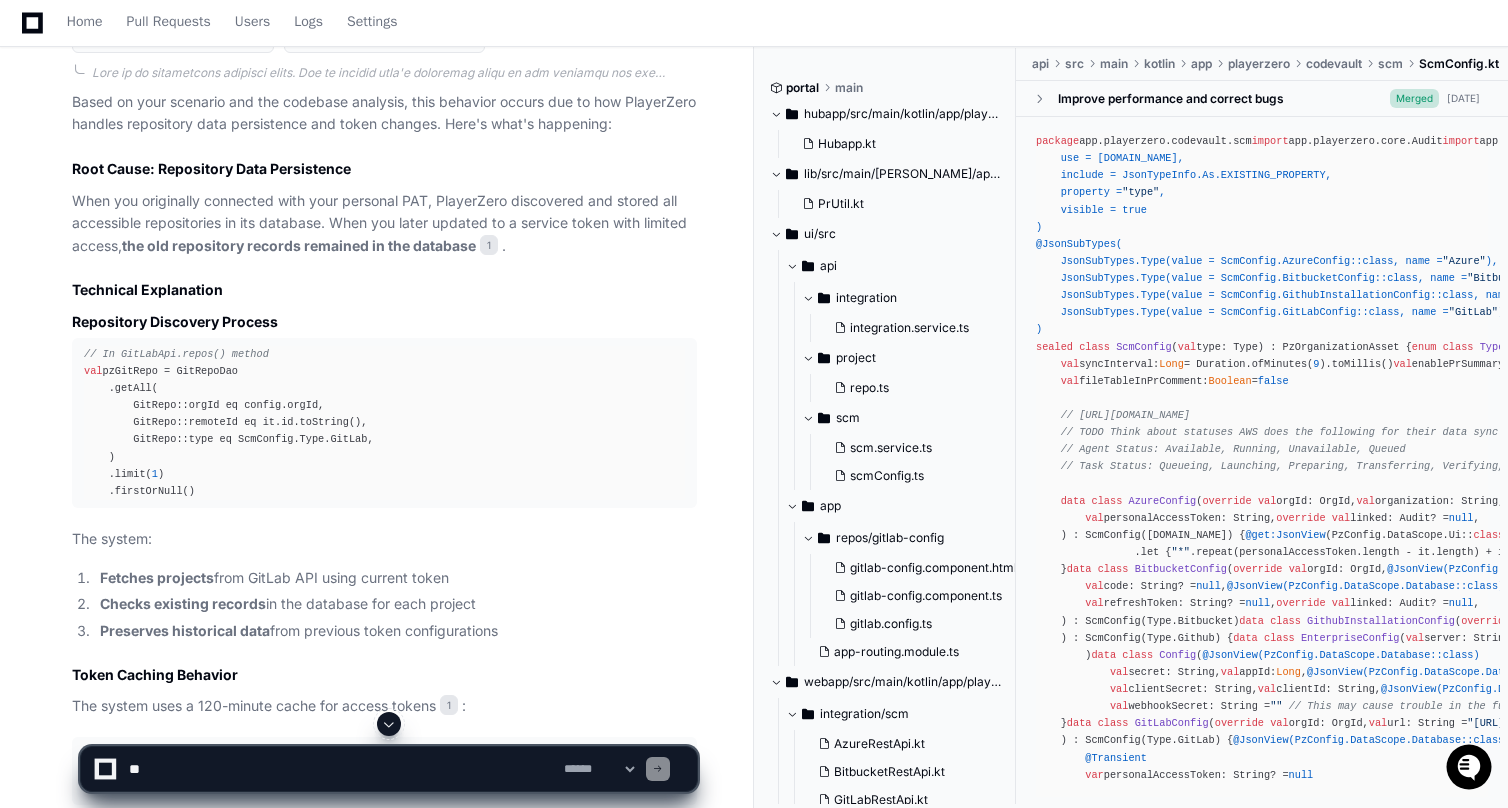 scroll, scrollTop: 3110, scrollLeft: 0, axis: vertical 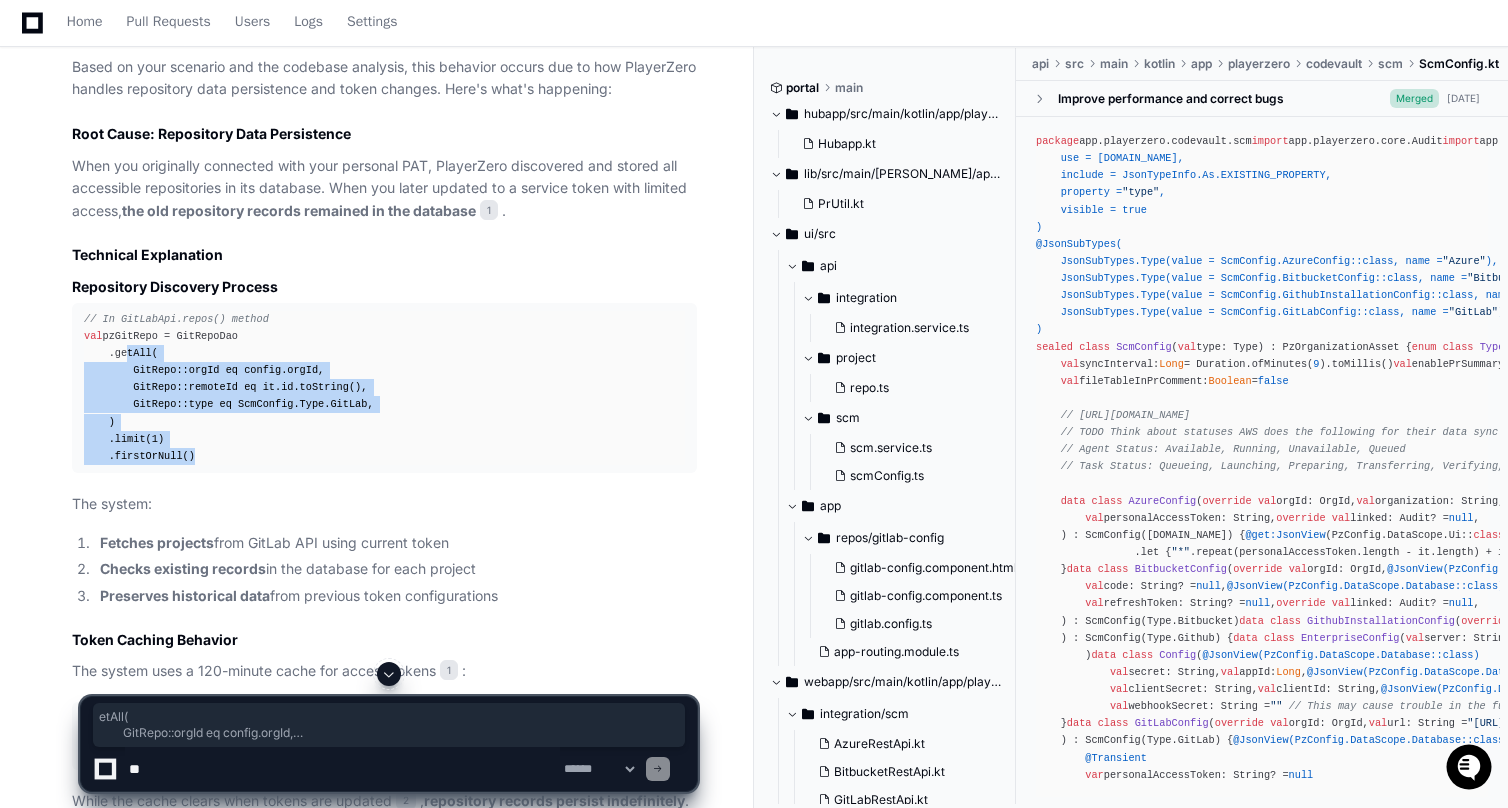 drag, startPoint x: 120, startPoint y: 336, endPoint x: 227, endPoint y: 444, distance: 152.0296 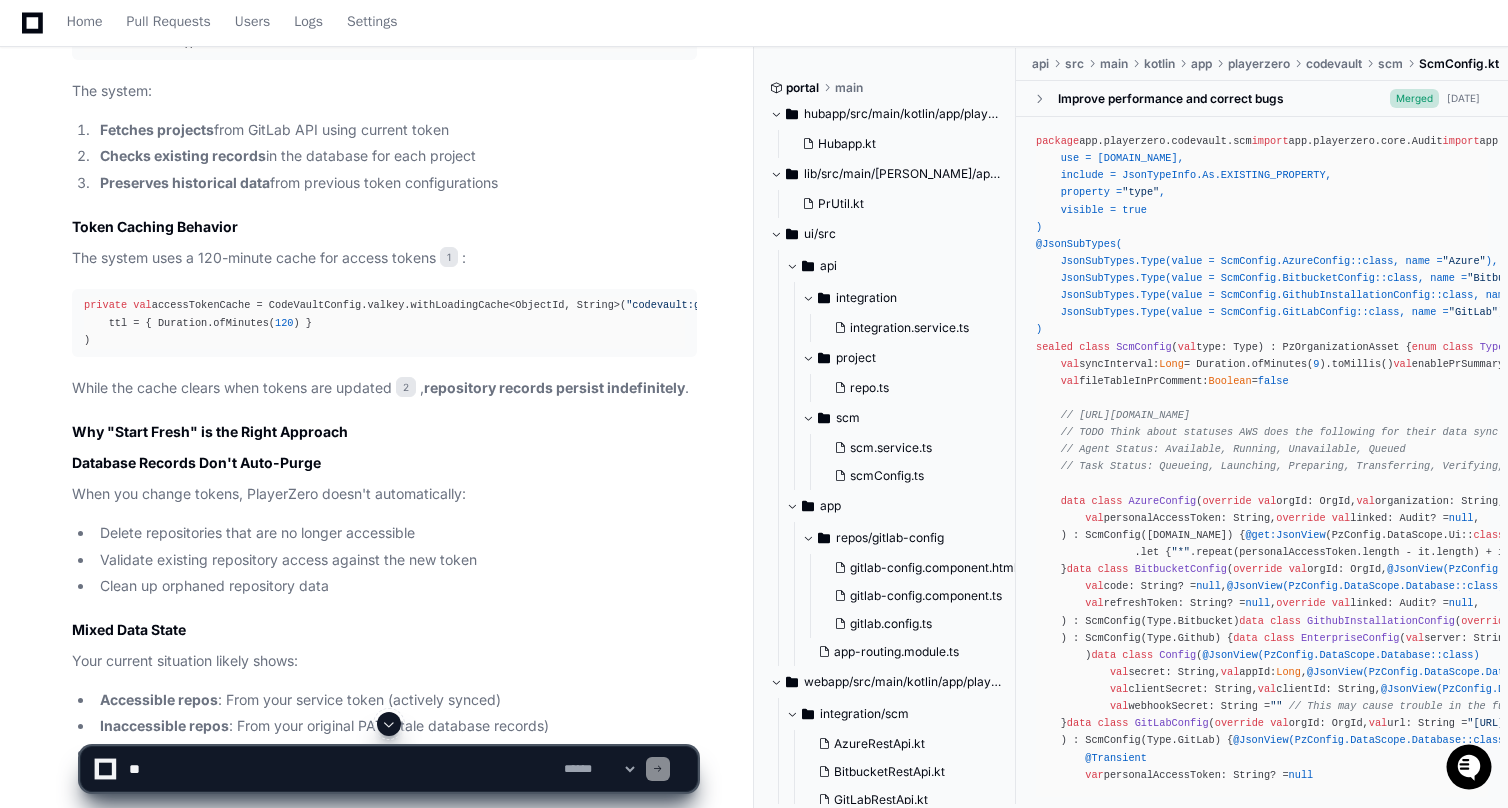 scroll, scrollTop: 3539, scrollLeft: 0, axis: vertical 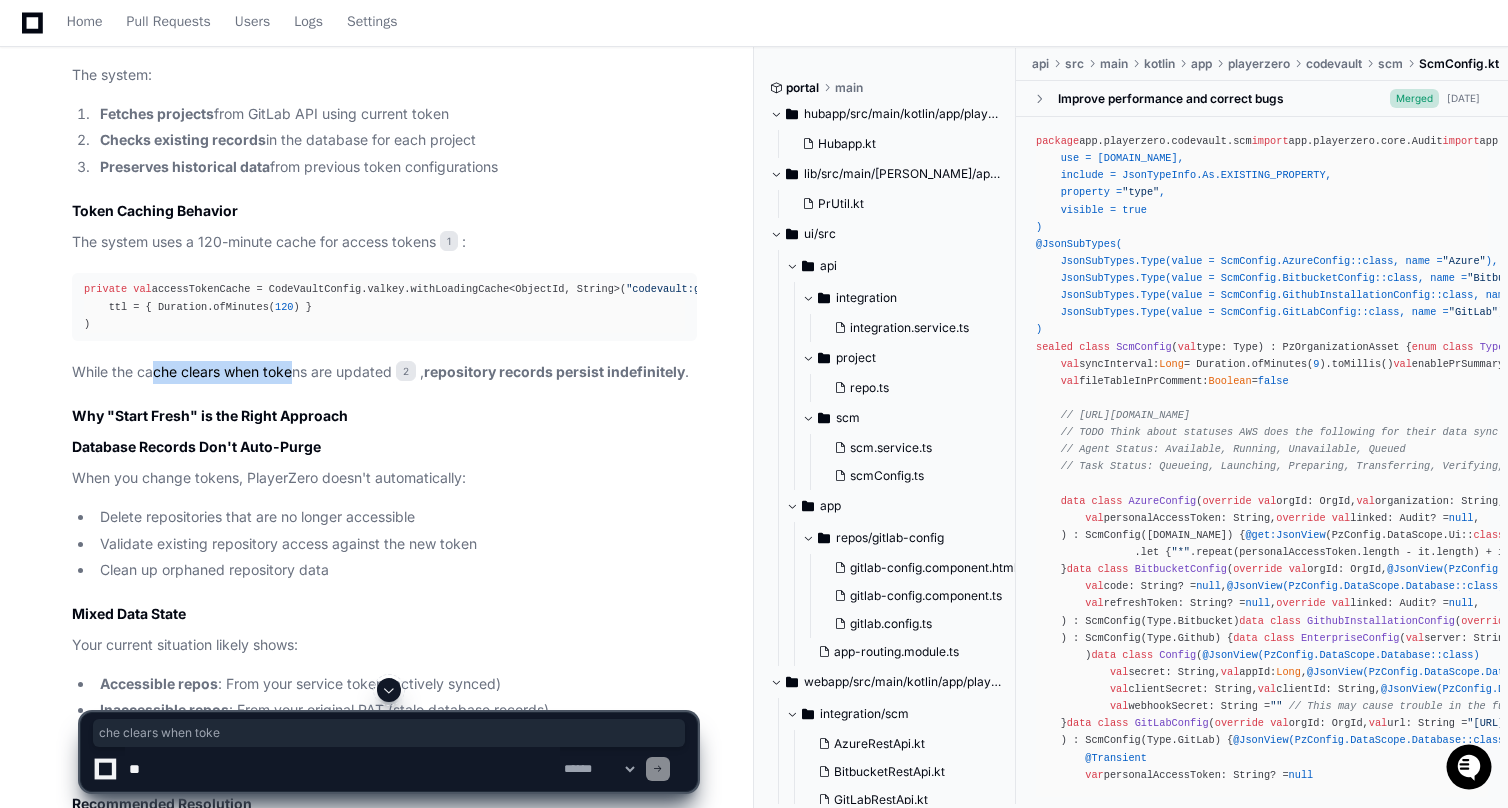 drag, startPoint x: 150, startPoint y: 383, endPoint x: 292, endPoint y: 386, distance: 142.0317 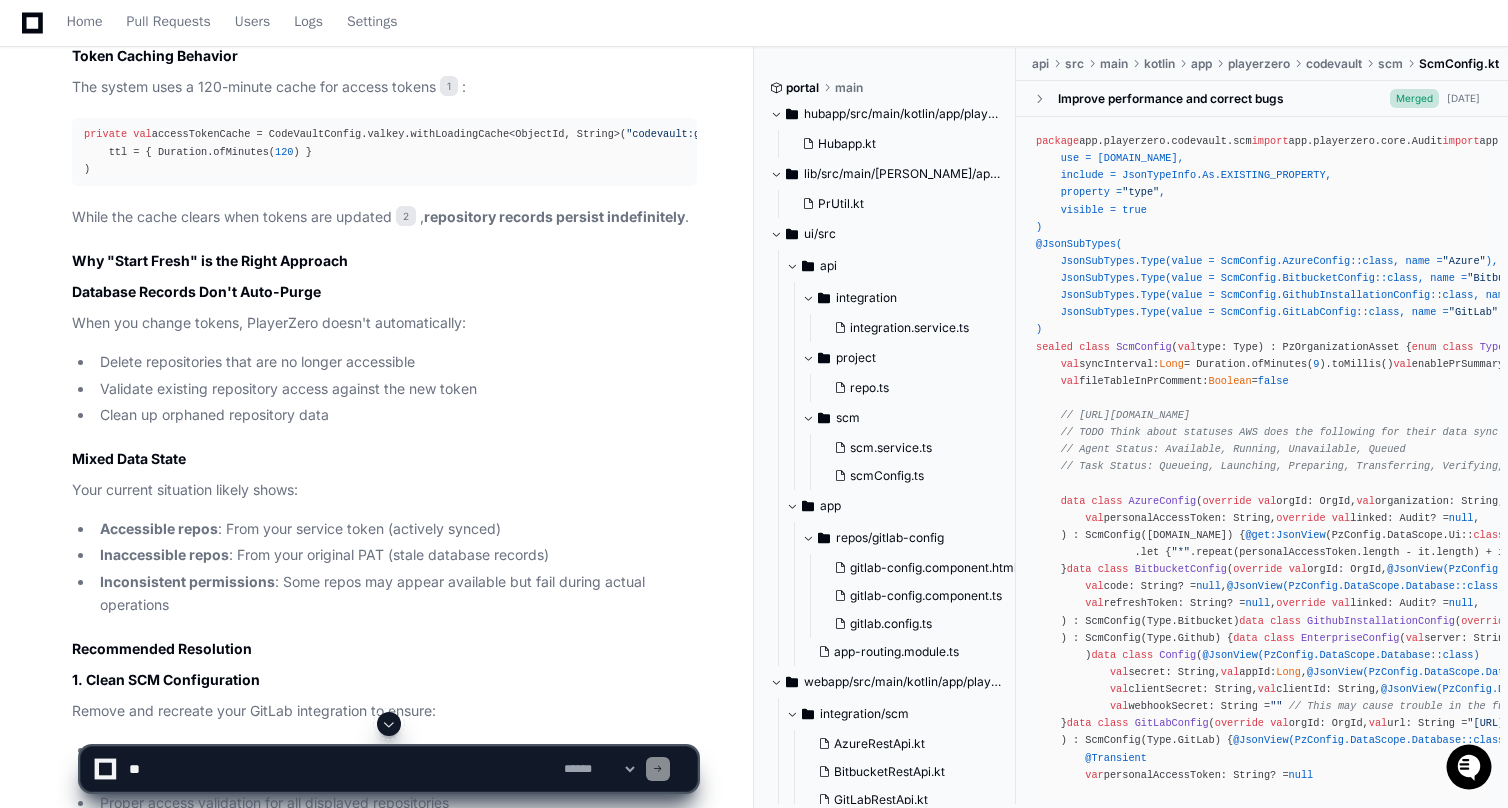 scroll, scrollTop: 3705, scrollLeft: 0, axis: vertical 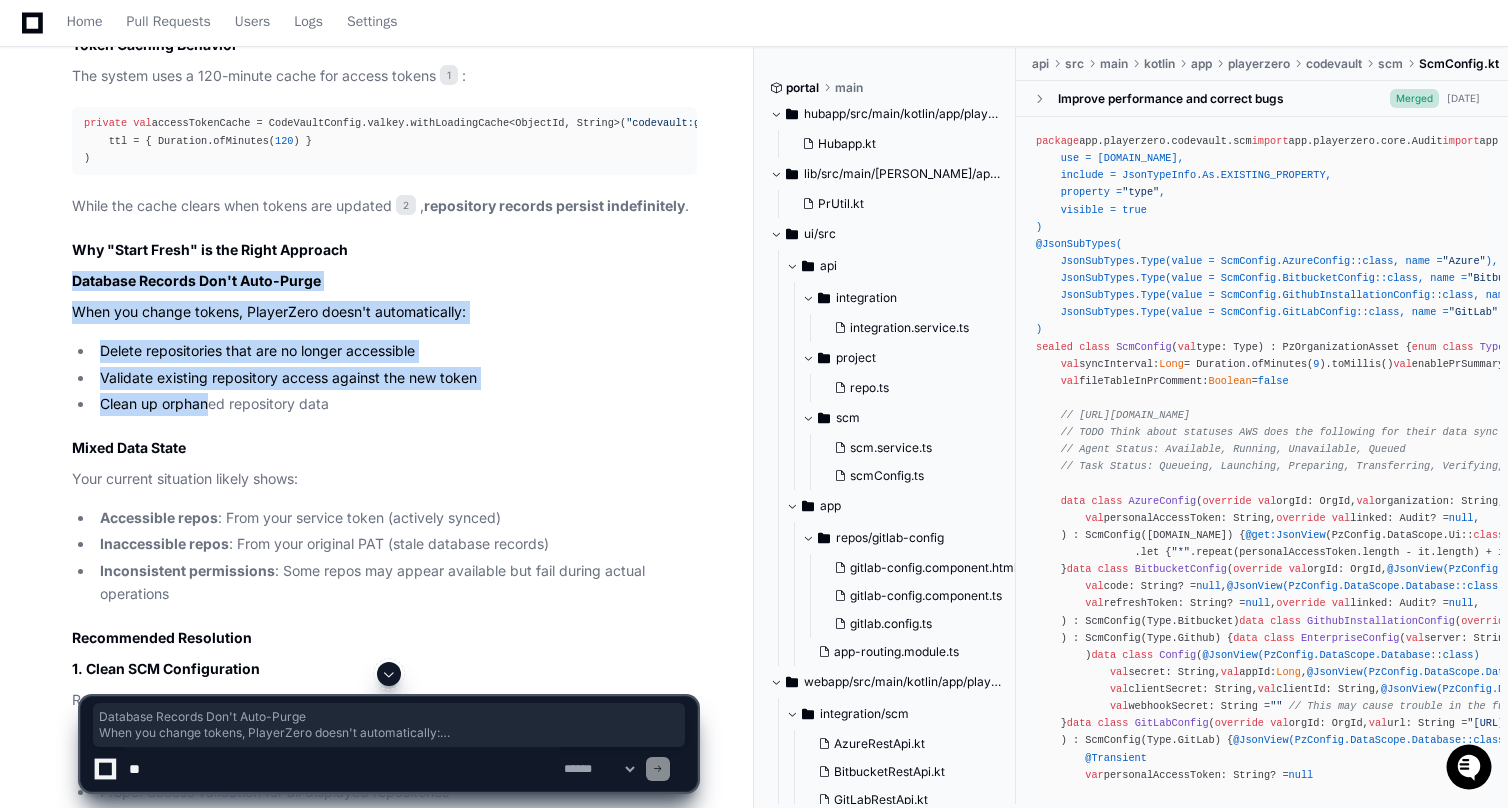 drag, startPoint x: 71, startPoint y: 288, endPoint x: 208, endPoint y: 405, distance: 180.16104 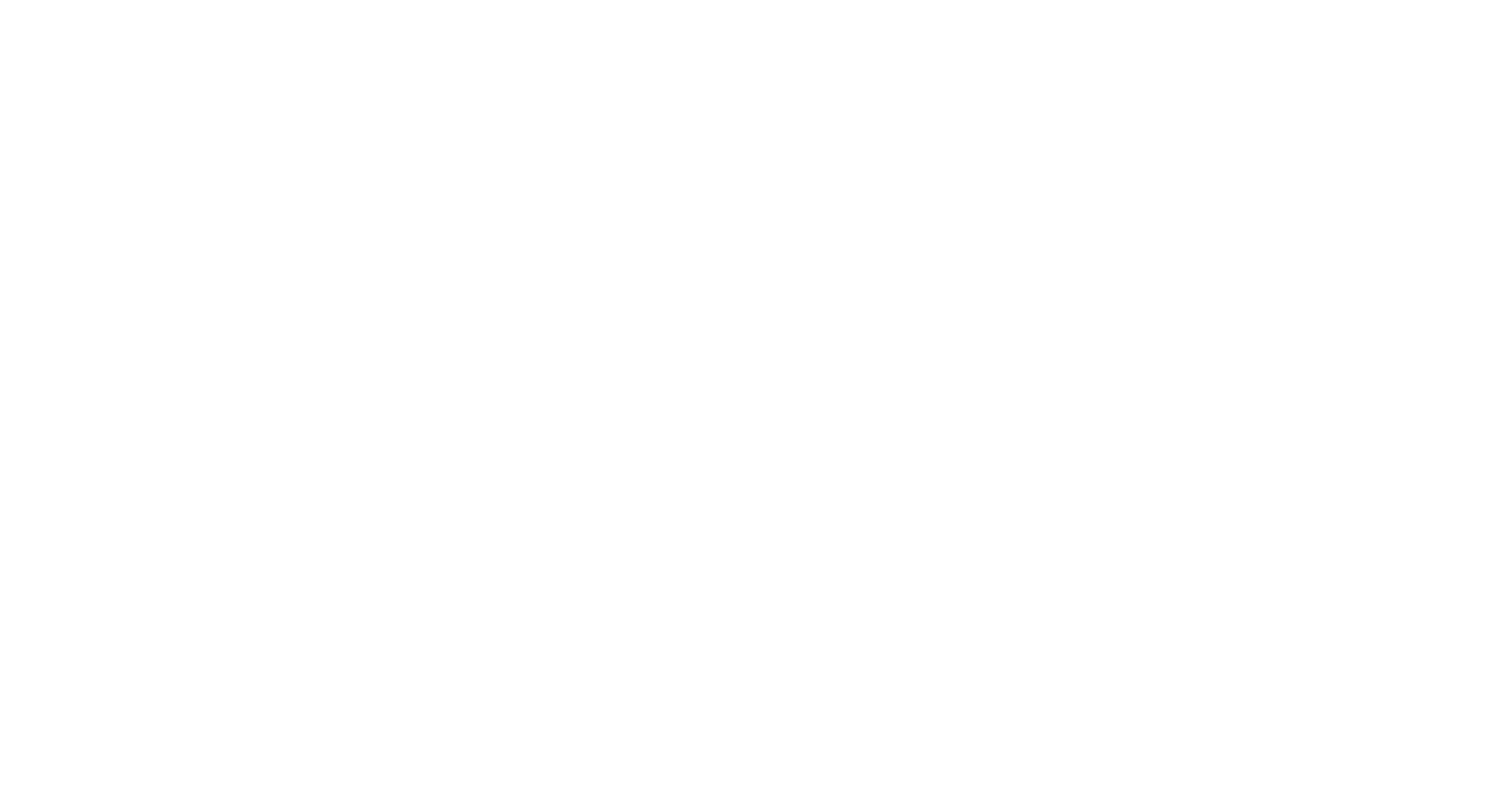 scroll, scrollTop: 0, scrollLeft: 0, axis: both 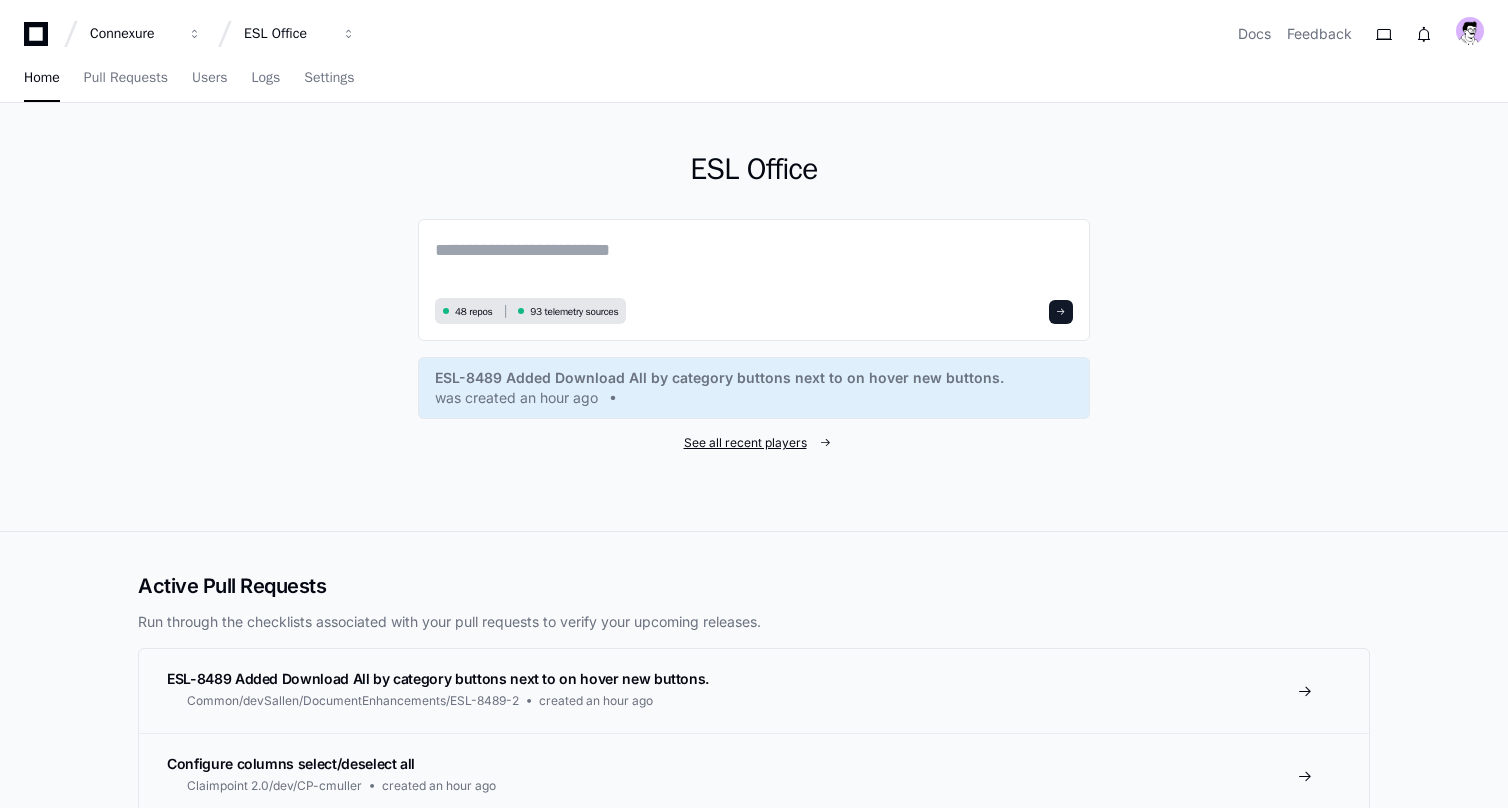 click on "See all recent players" 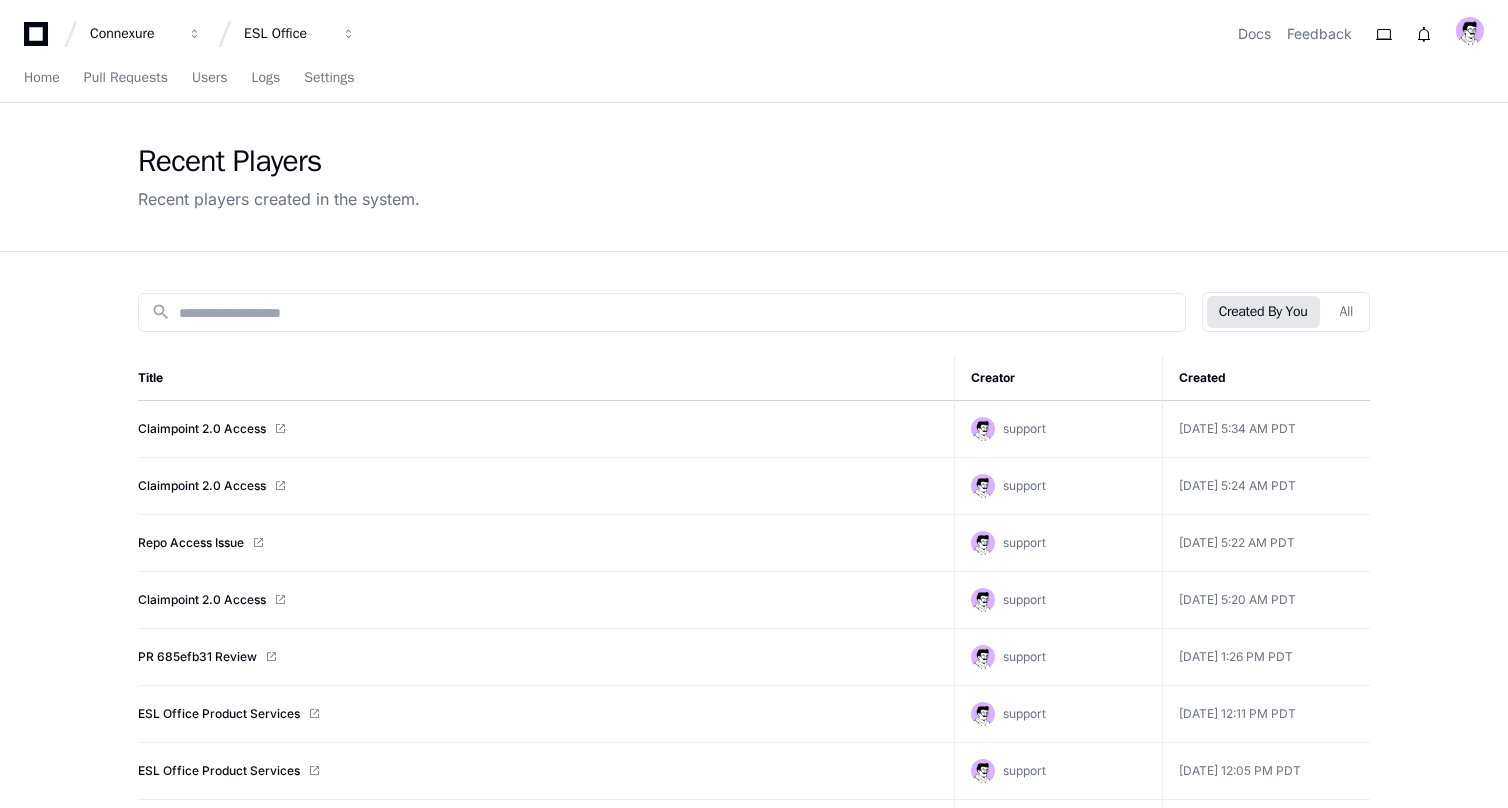 scroll, scrollTop: 0, scrollLeft: 0, axis: both 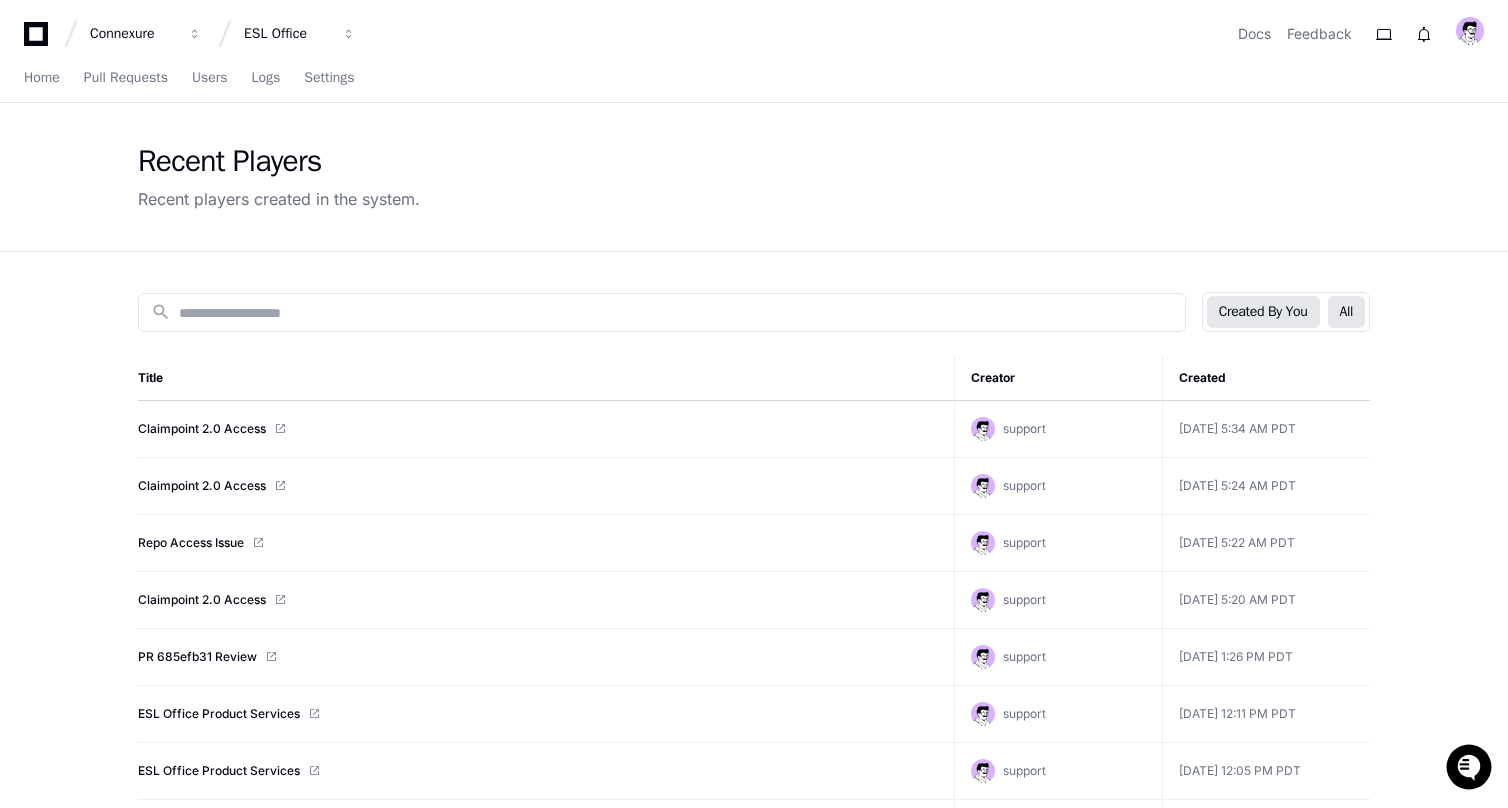 click on "All" 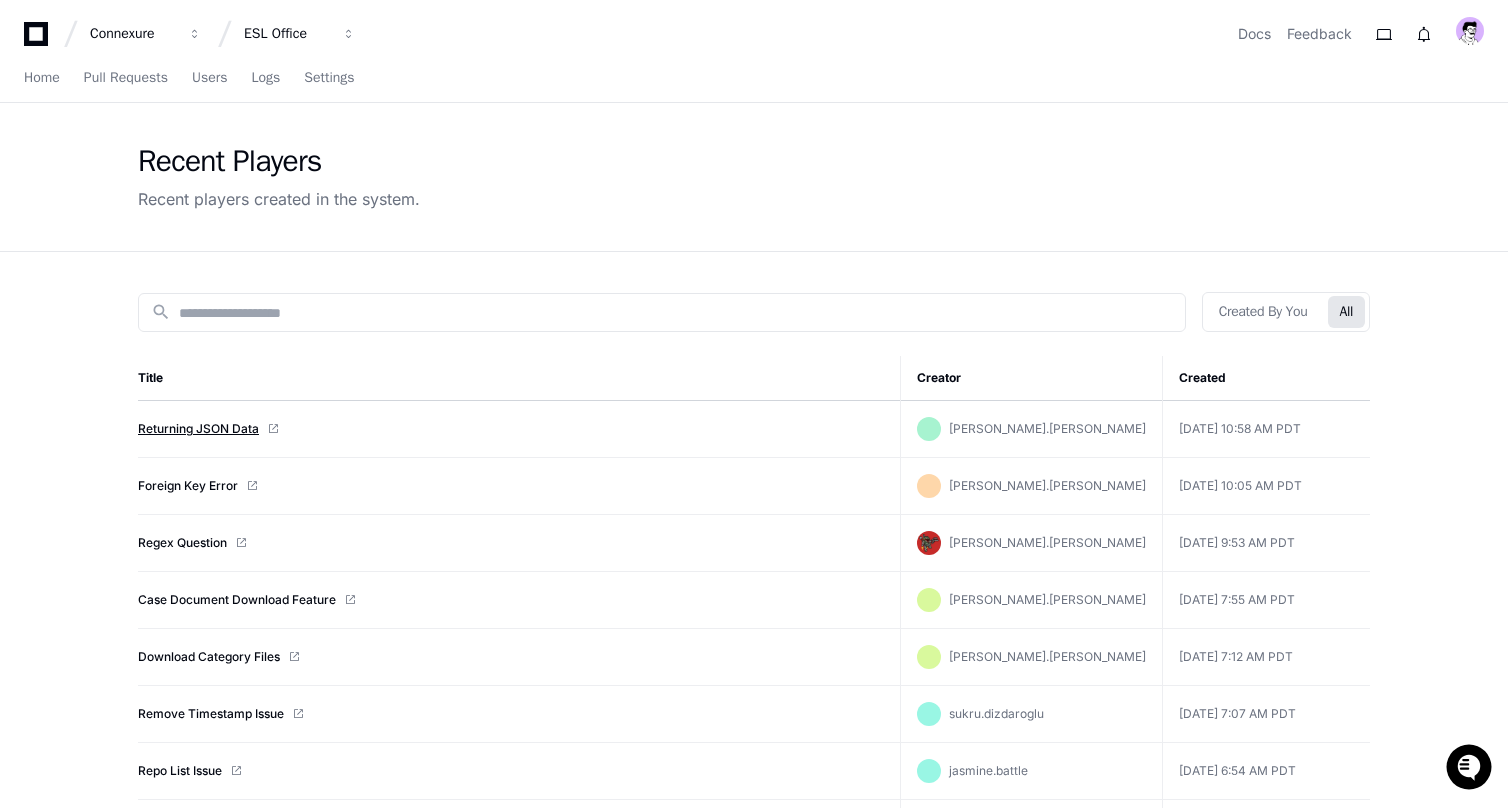 click on "Returning JSON Data" 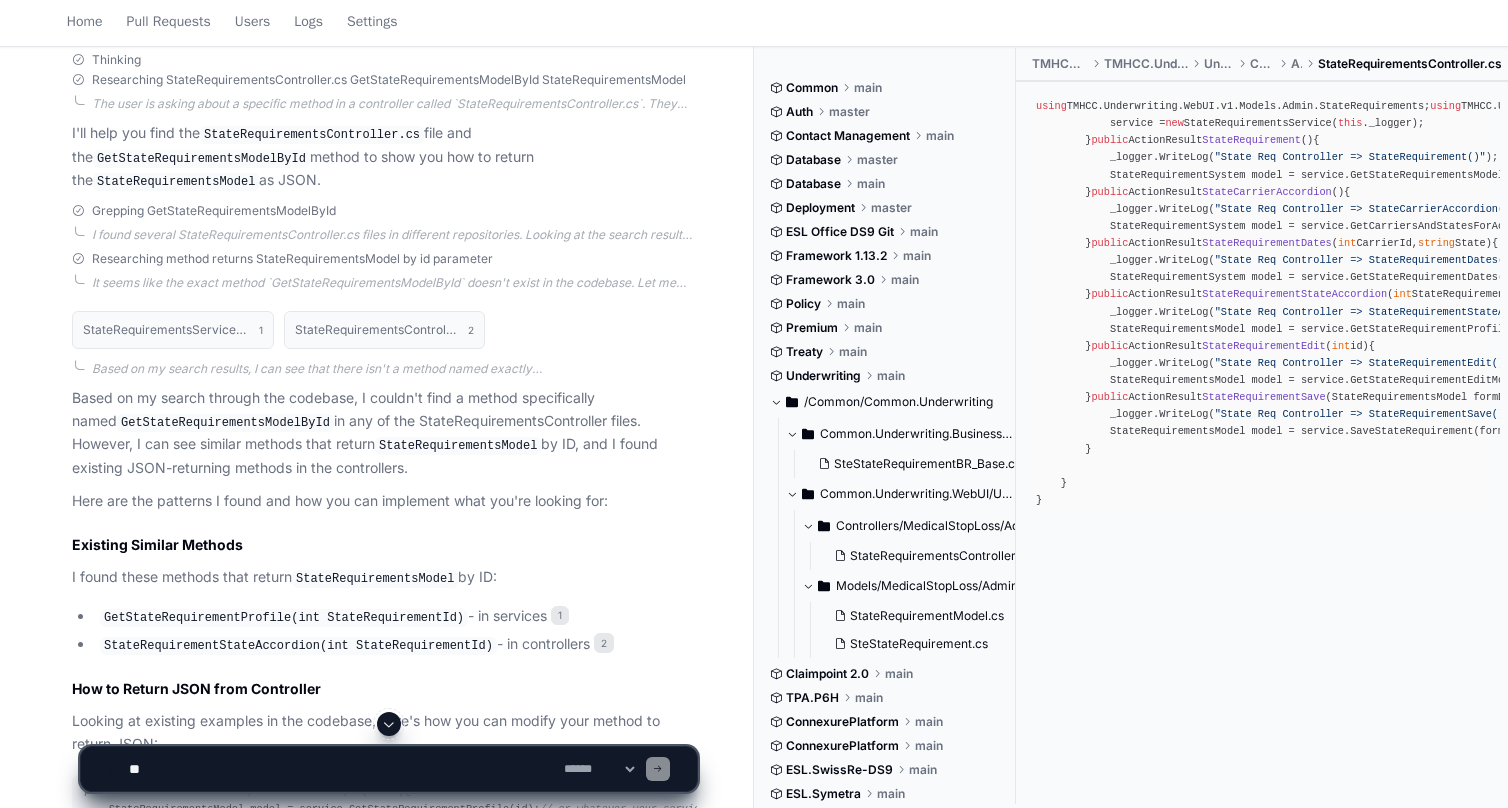 scroll, scrollTop: 0, scrollLeft: 0, axis: both 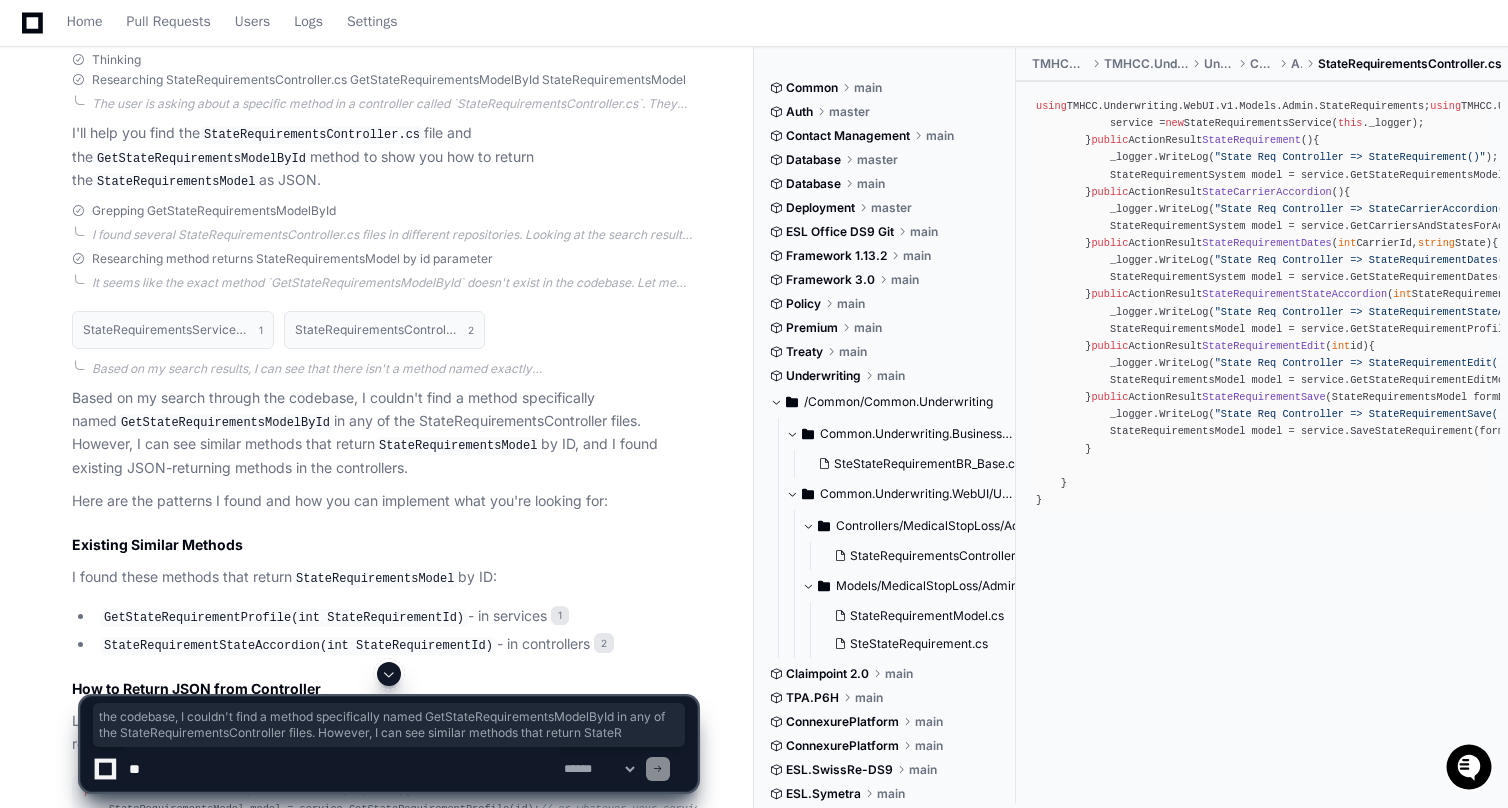 drag, startPoint x: 267, startPoint y: 394, endPoint x: 357, endPoint y: 453, distance: 107.61505 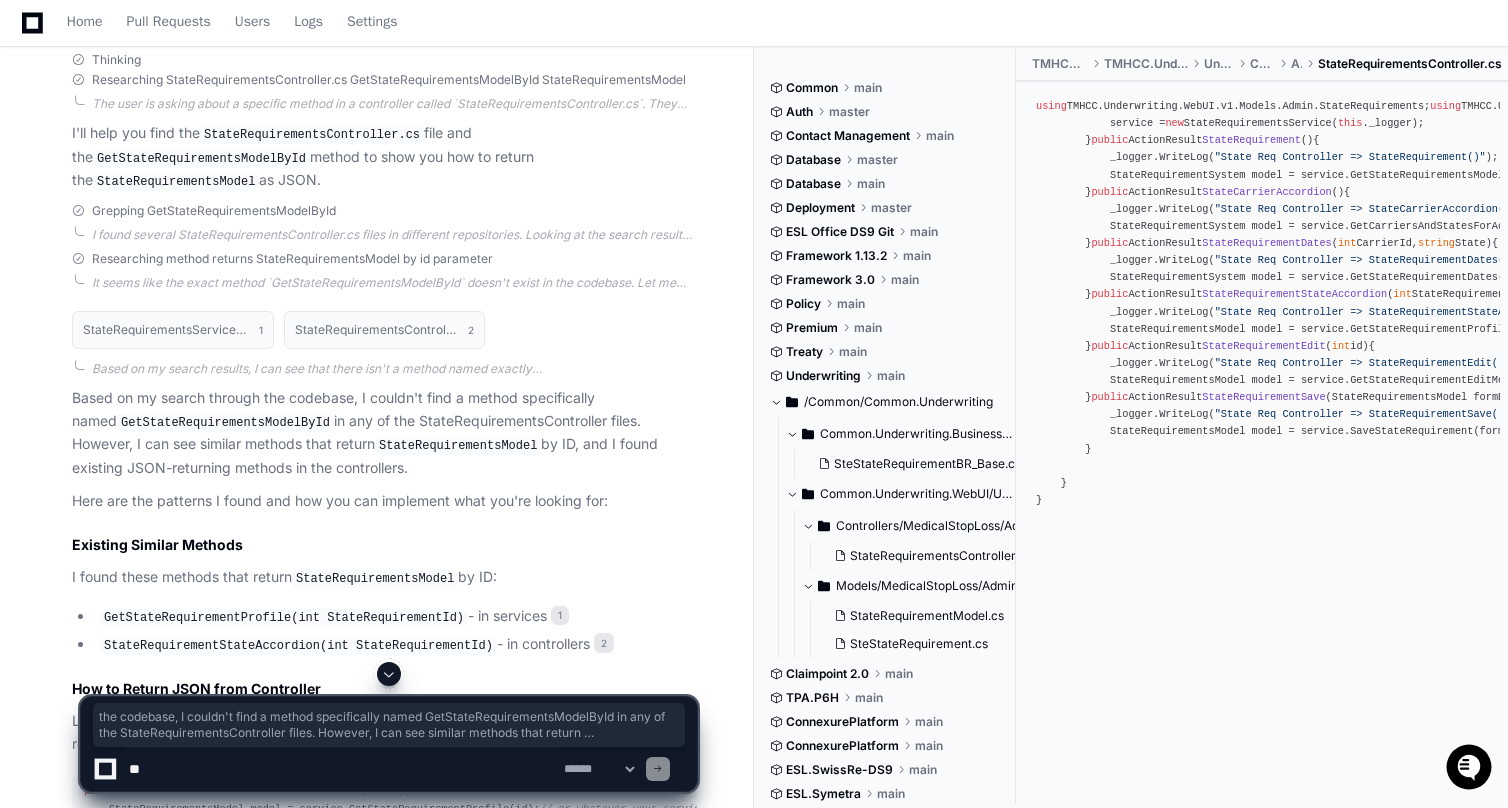 click on "Based on my search through the codebase, I couldn't find a method specifically named  GetStateRequirementsModelById  in any of the StateRequirementsController files. However, I can see similar methods that return  StateRequirementsModel  by ID, and I found existing JSON-returning methods in the controllers." 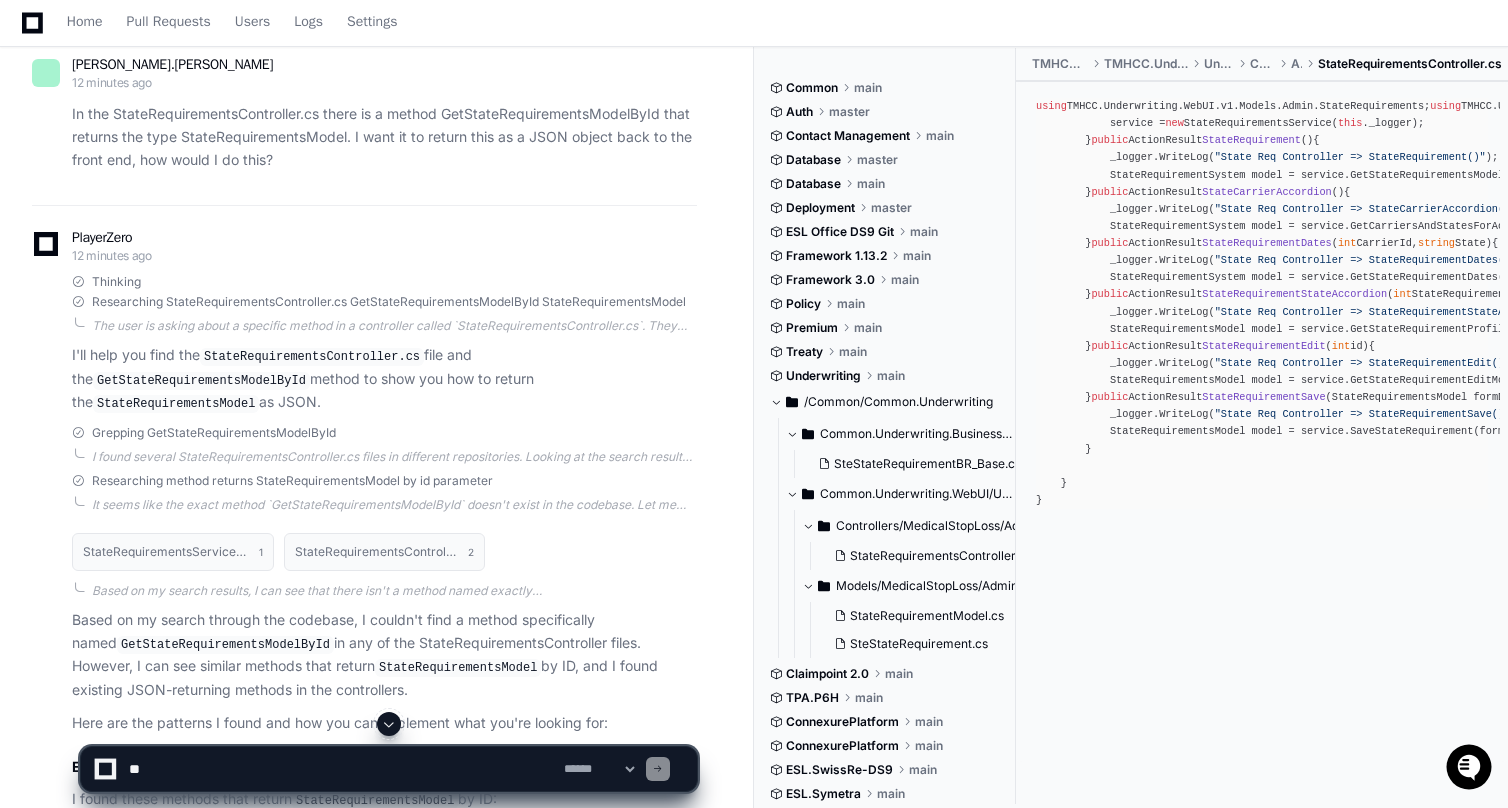 scroll, scrollTop: 184, scrollLeft: 0, axis: vertical 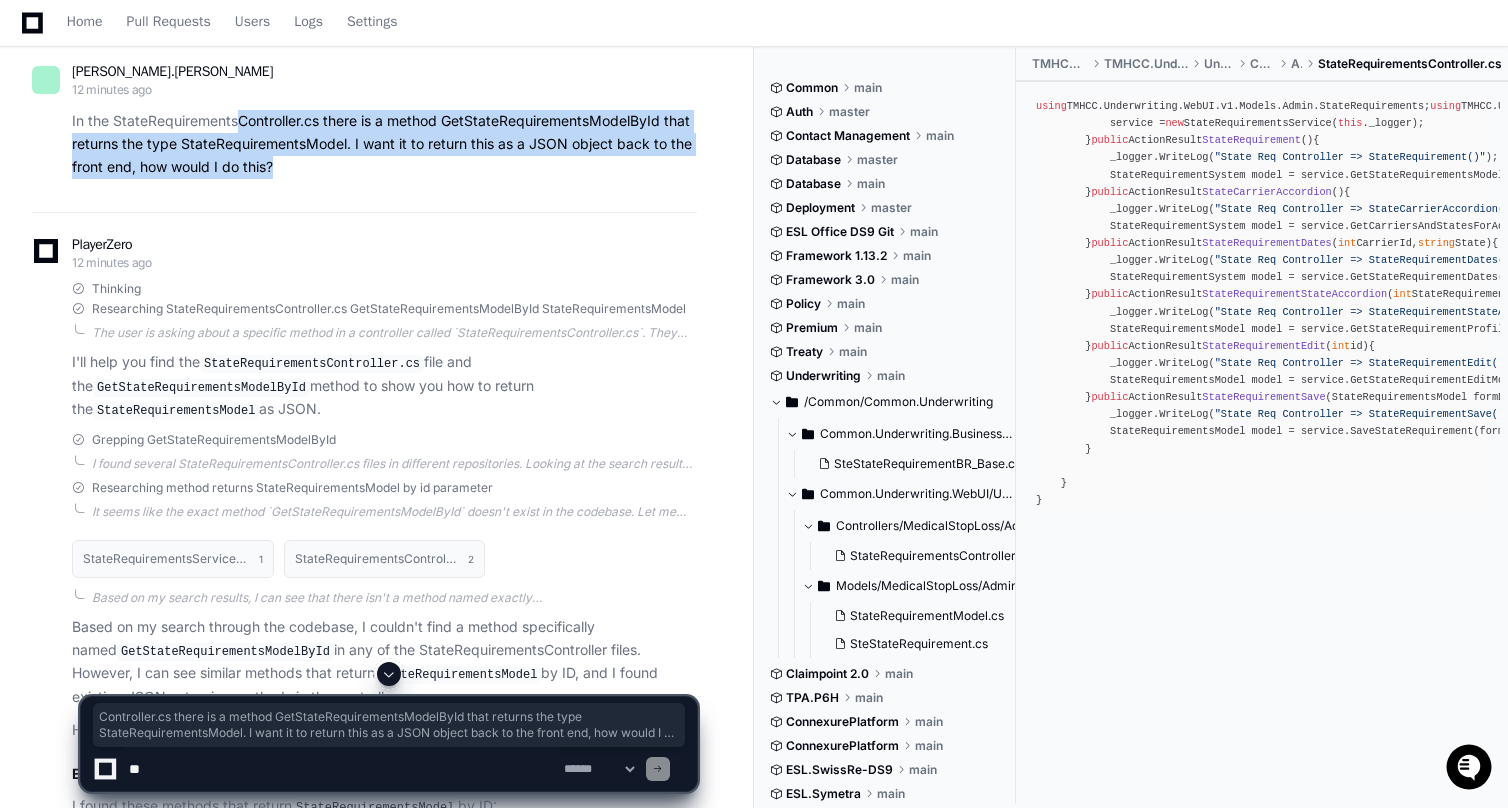 drag, startPoint x: 237, startPoint y: 121, endPoint x: 394, endPoint y: 194, distance: 173.14156 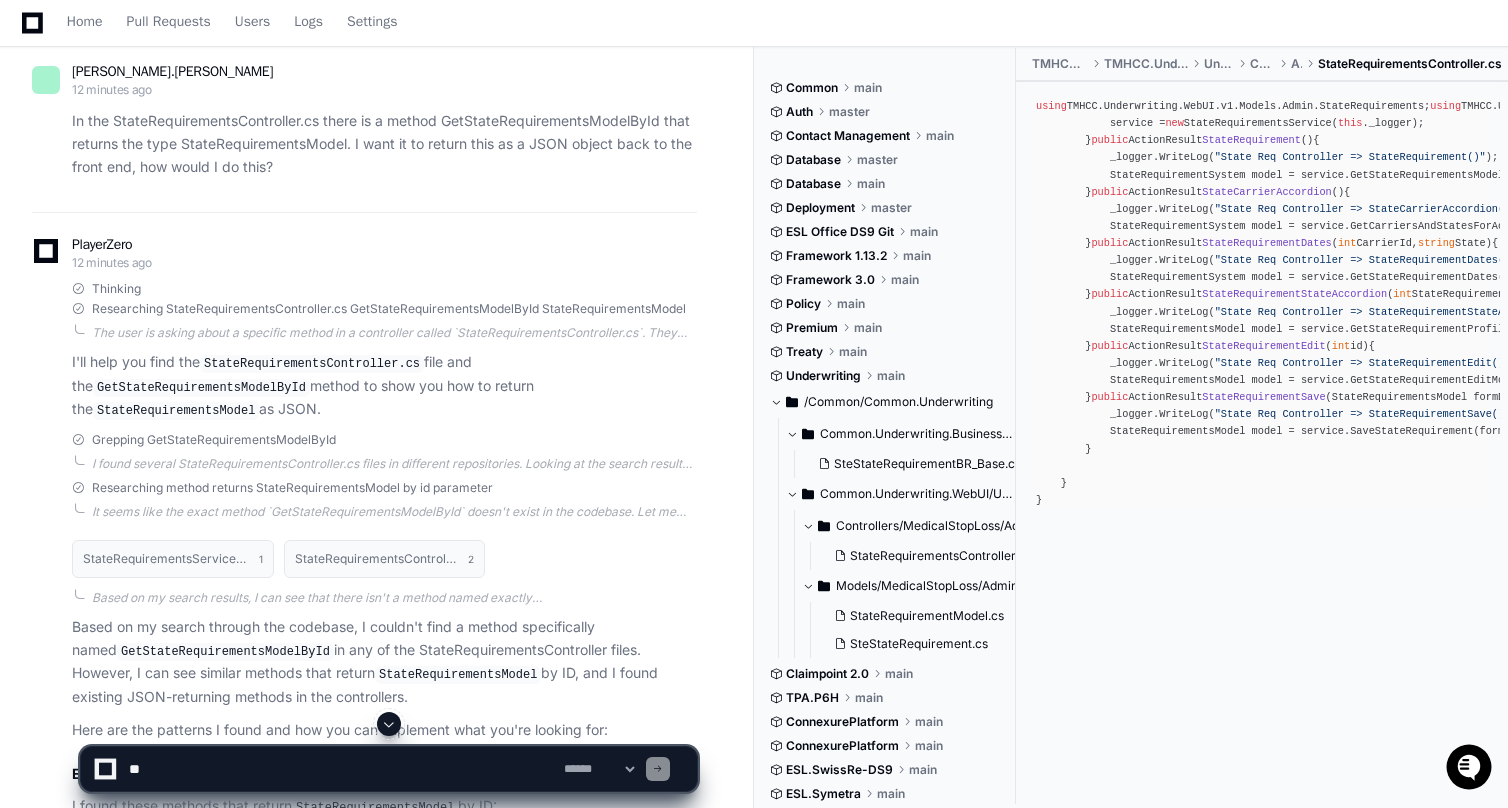 click on "alex.watkins 12 minutes ago In the StateRequirementsController.cs there is a method GetStateRequirementsModelById that returns the type StateRequirementsModel. I want it to return this as a JSON object back to the front end, how would I do this?" 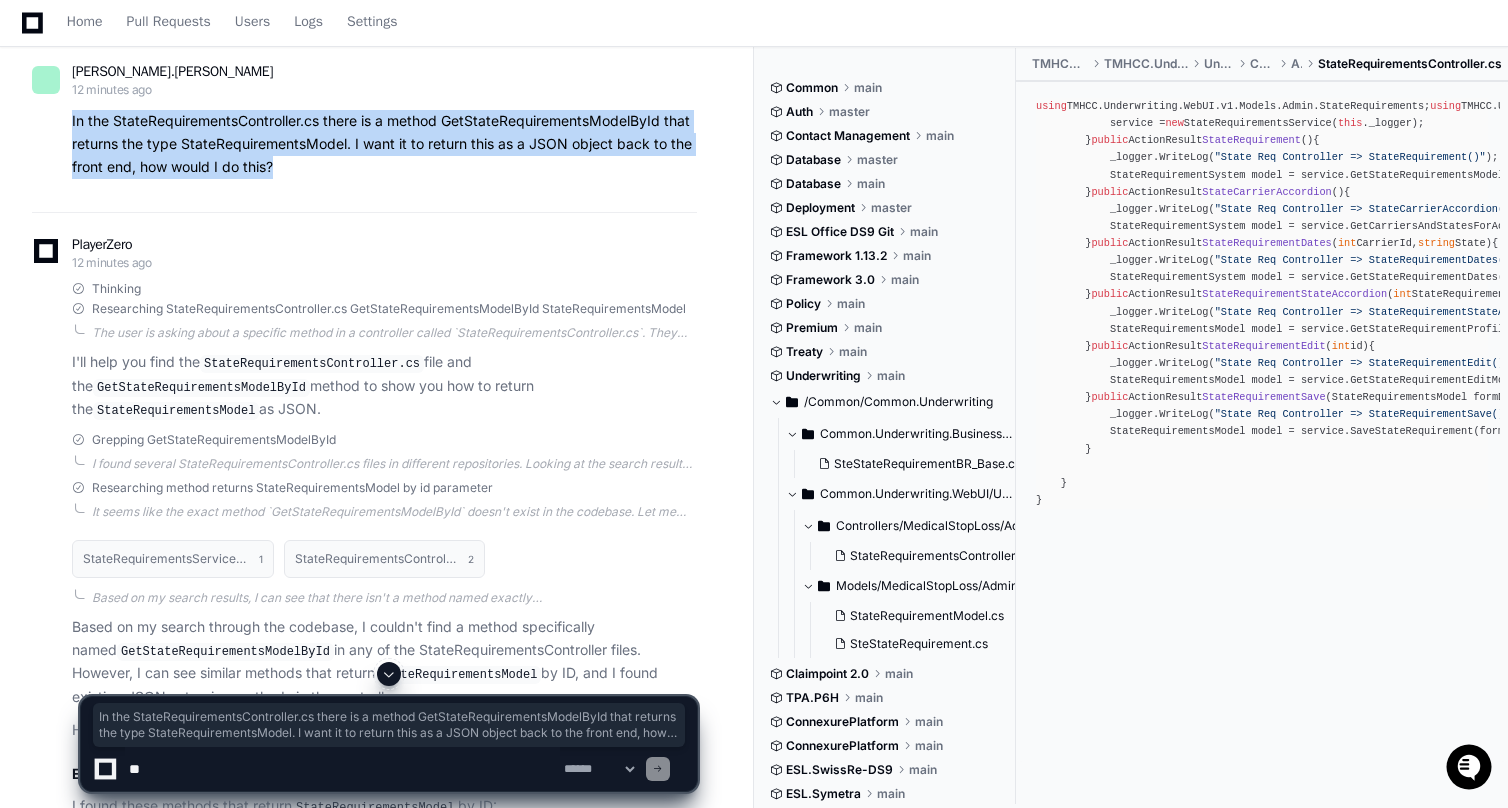 drag, startPoint x: 413, startPoint y: 178, endPoint x: 49, endPoint y: 111, distance: 370.11484 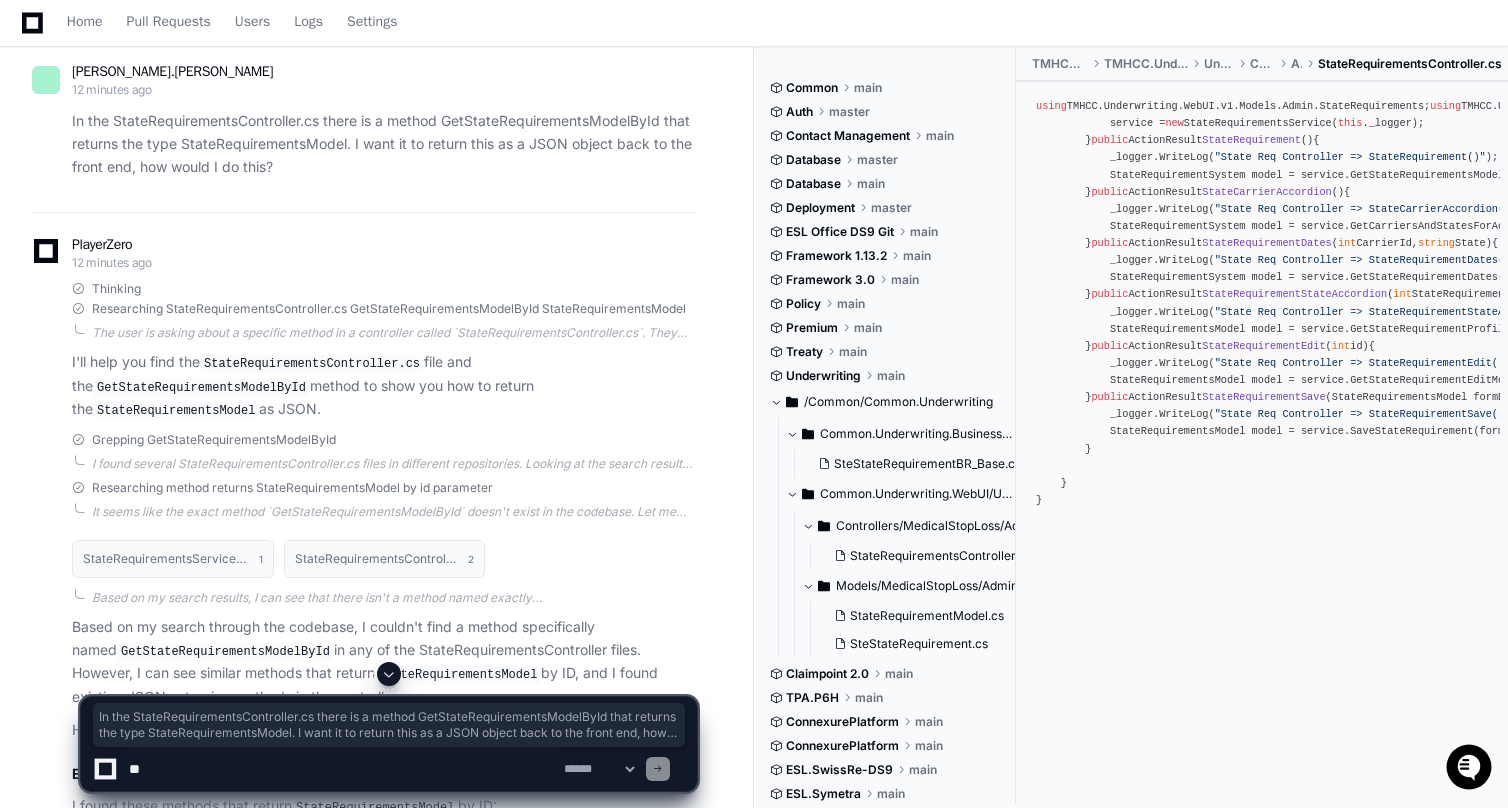 click on "In the StateRequirementsController.cs there is a method GetStateRequirementsModelById that returns the type StateRequirementsModel. I want it to return this as a JSON object back to the front end, how would I do this?" 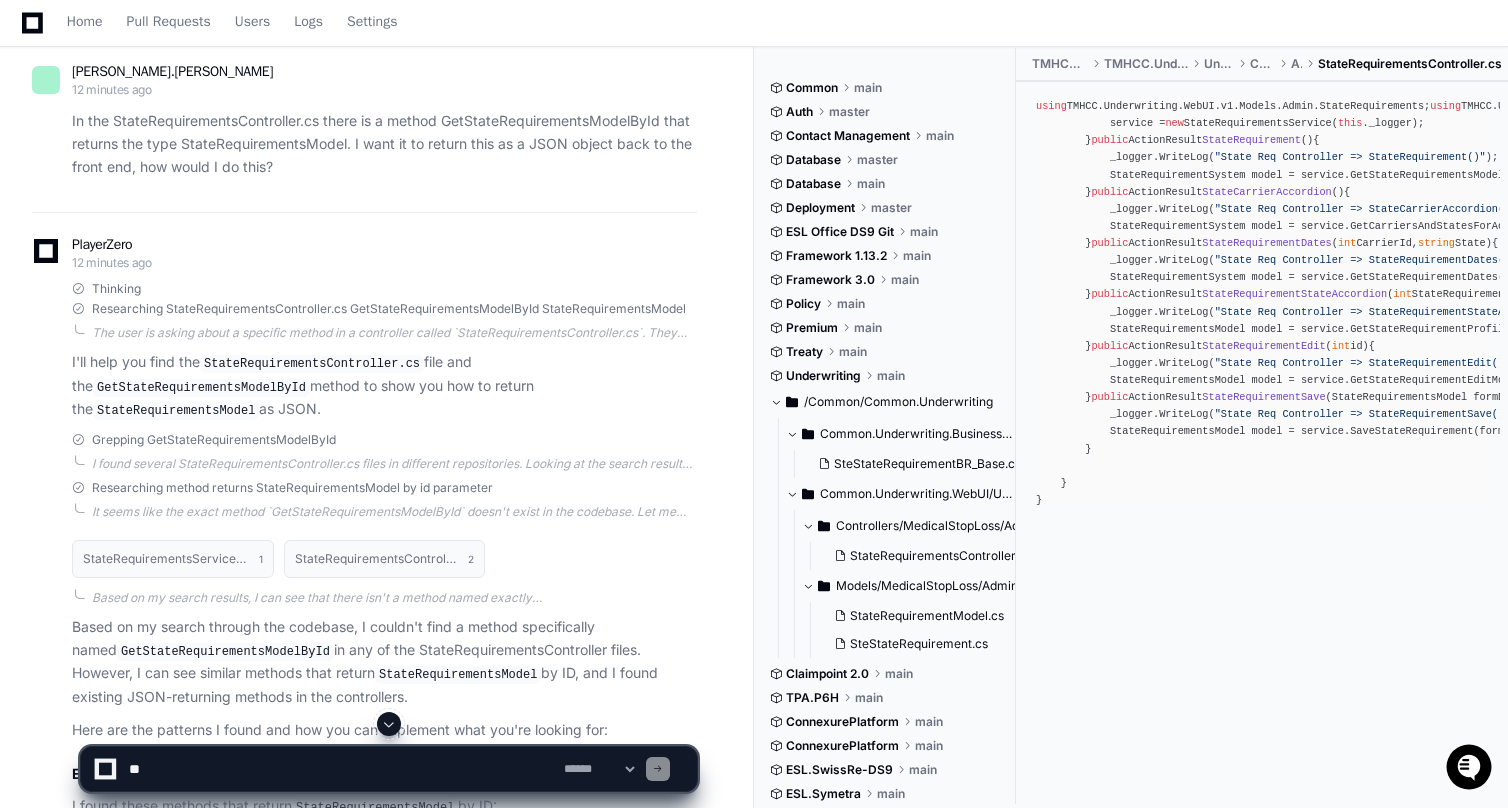 click on "In the StateRequirementsController.cs there is a method GetStateRequirementsModelById that returns the type StateRequirementsModel. I want it to return this as a JSON object back to the front end, how would I do this?" 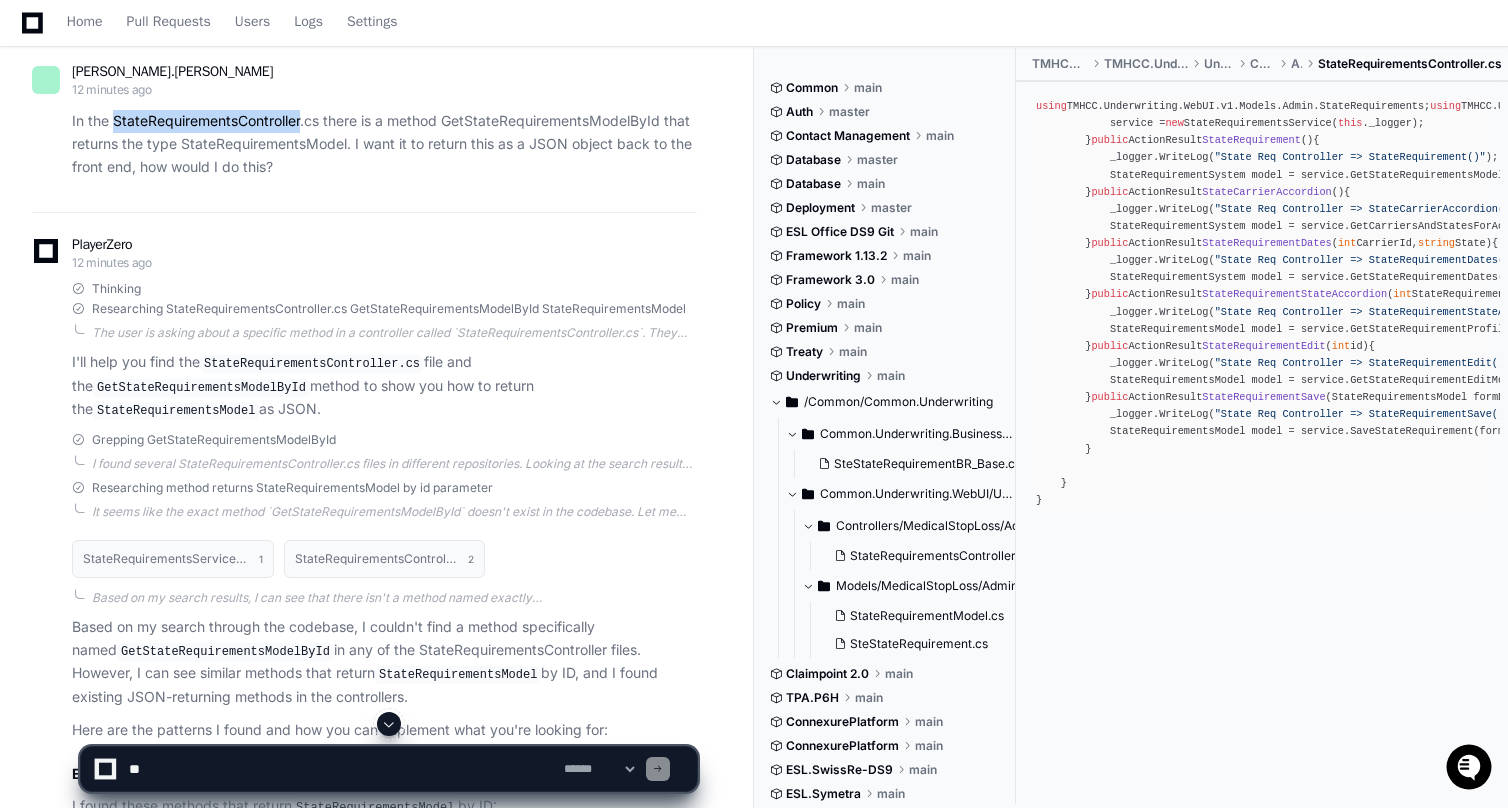 click on "In the StateRequirementsController.cs there is a method GetStateRequirementsModelById that returns the type StateRequirementsModel. I want it to return this as a JSON object back to the front end, how would I do this?" 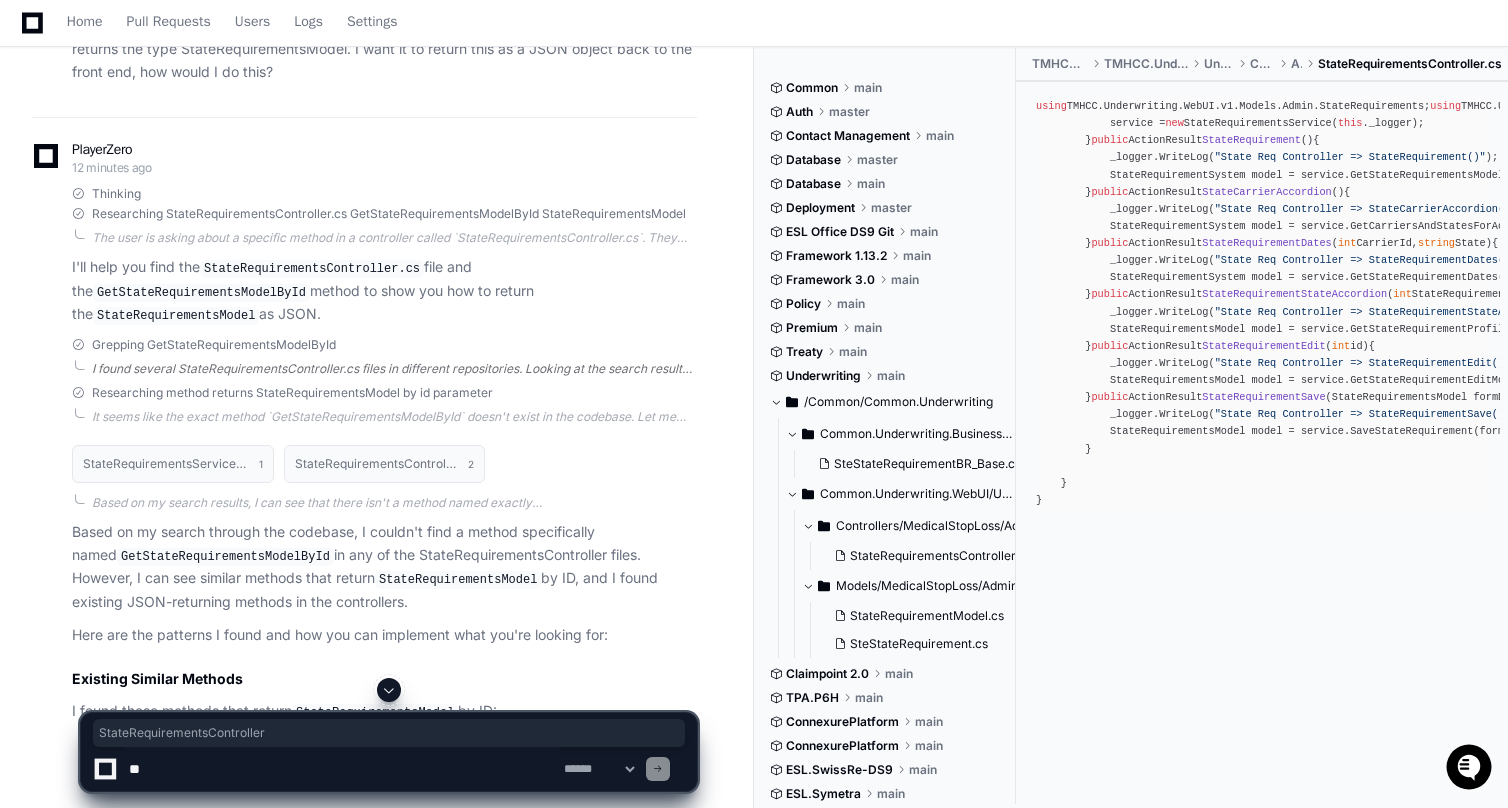 scroll, scrollTop: 281, scrollLeft: 0, axis: vertical 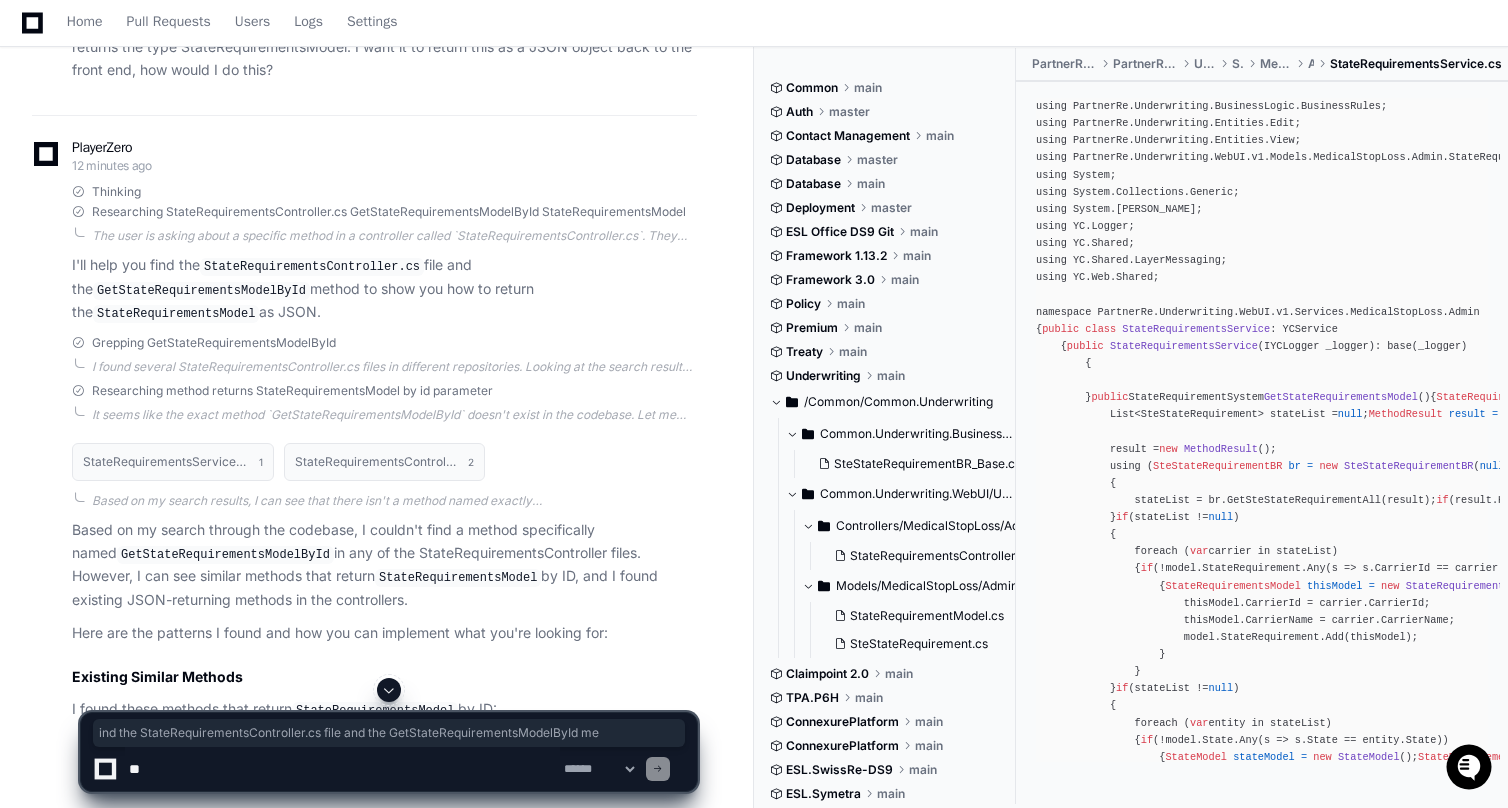 drag, startPoint x: 157, startPoint y: 264, endPoint x: 312, endPoint y: 304, distance: 160.07811 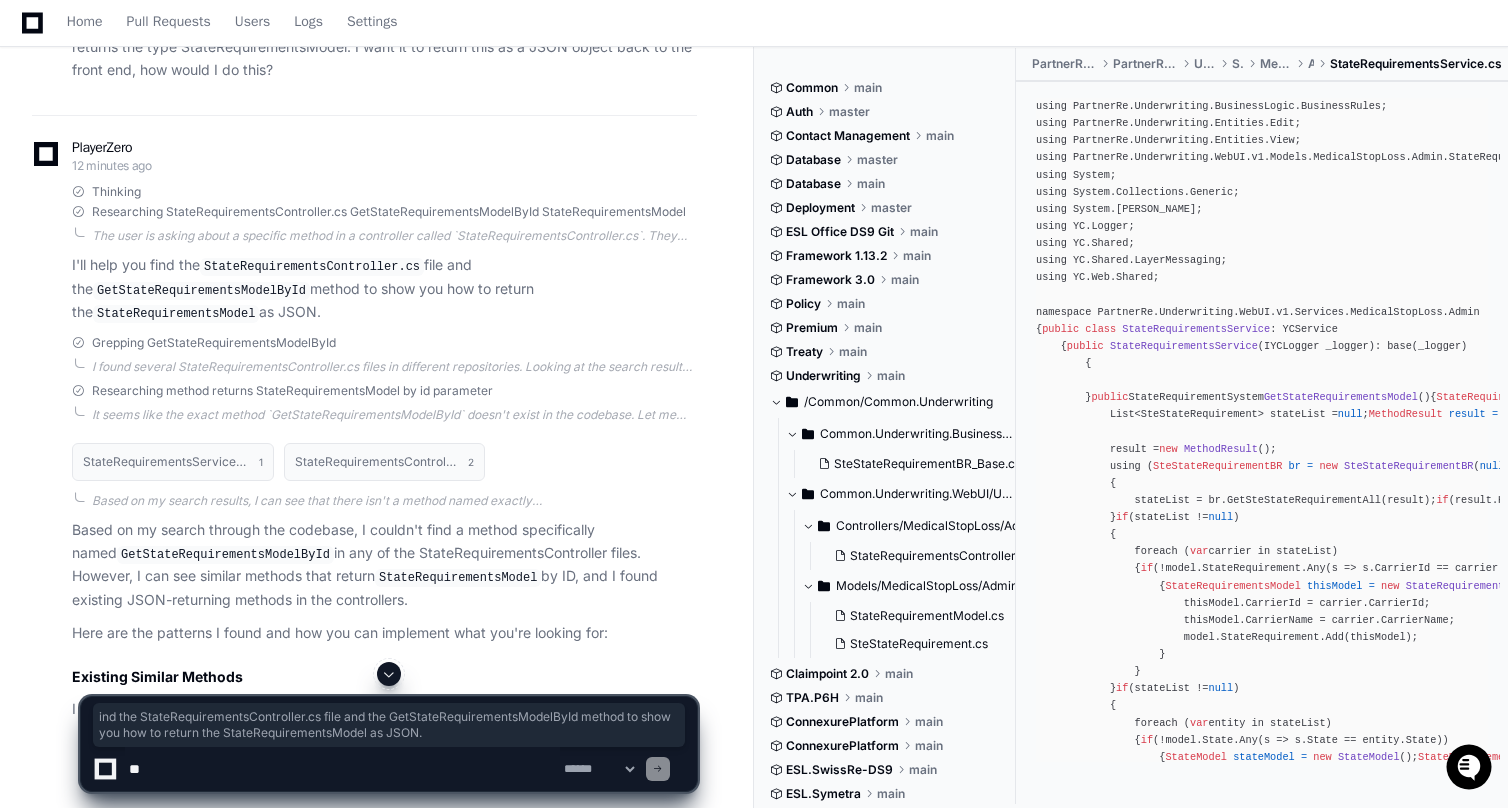 click on "I'll help you find the  StateRequirementsController.cs  file and the  GetStateRequirementsModelById  method to show you how to return the  StateRequirementsModel  as JSON." 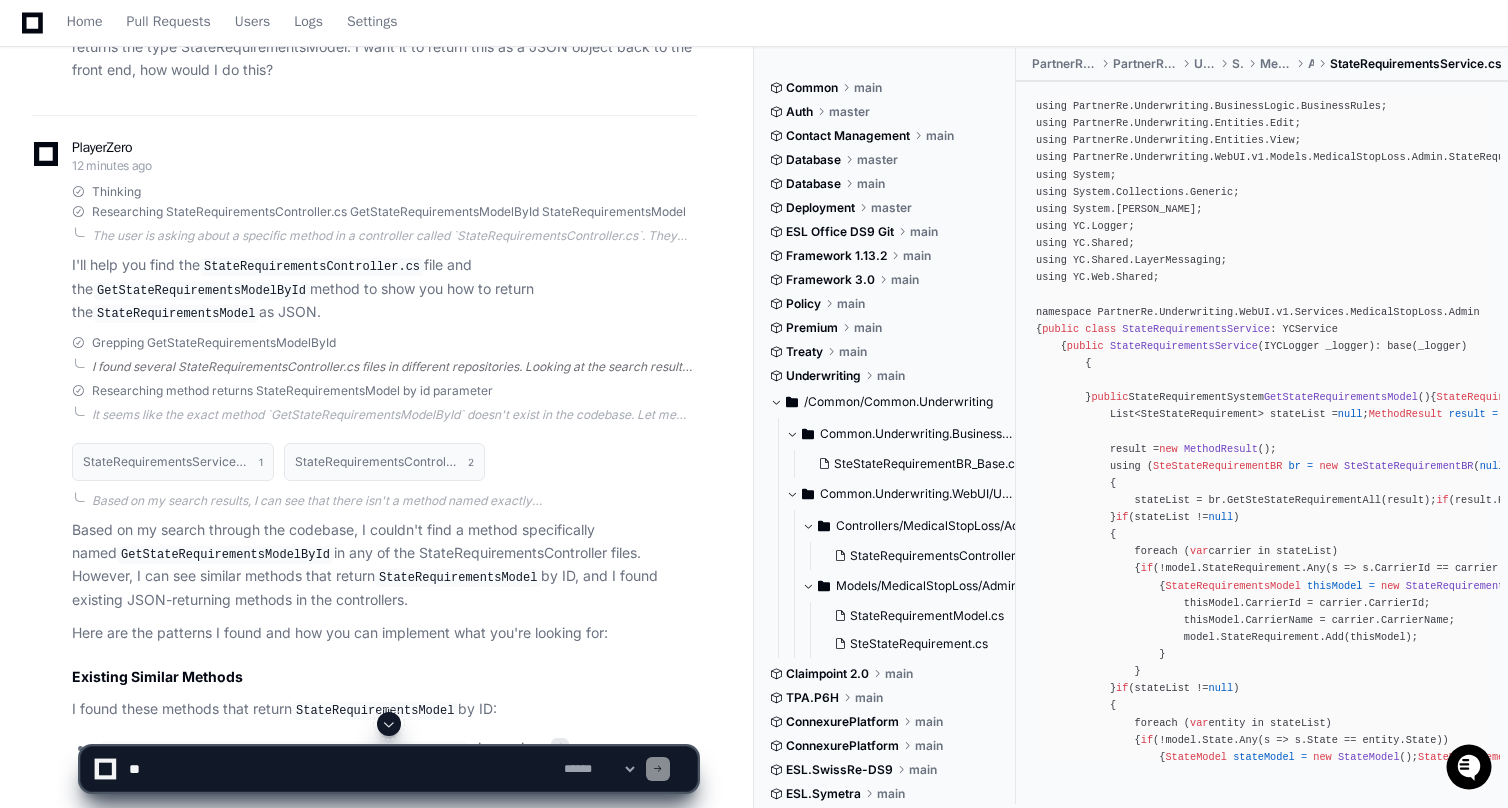 click on "I found several StateRequirementsController.cs files in different repositories. Looking at the search results, I can see there are multiple implementations of this controller across different organizations (TMHCC, PartnerRe, Common, etc.). However, I notice that none of the methods shown in the search results have the exact method name `GetStateRequirementsModelById` that the user mentioned.
Let me search more specifically for this method name to see if it exists in any of the controllers." 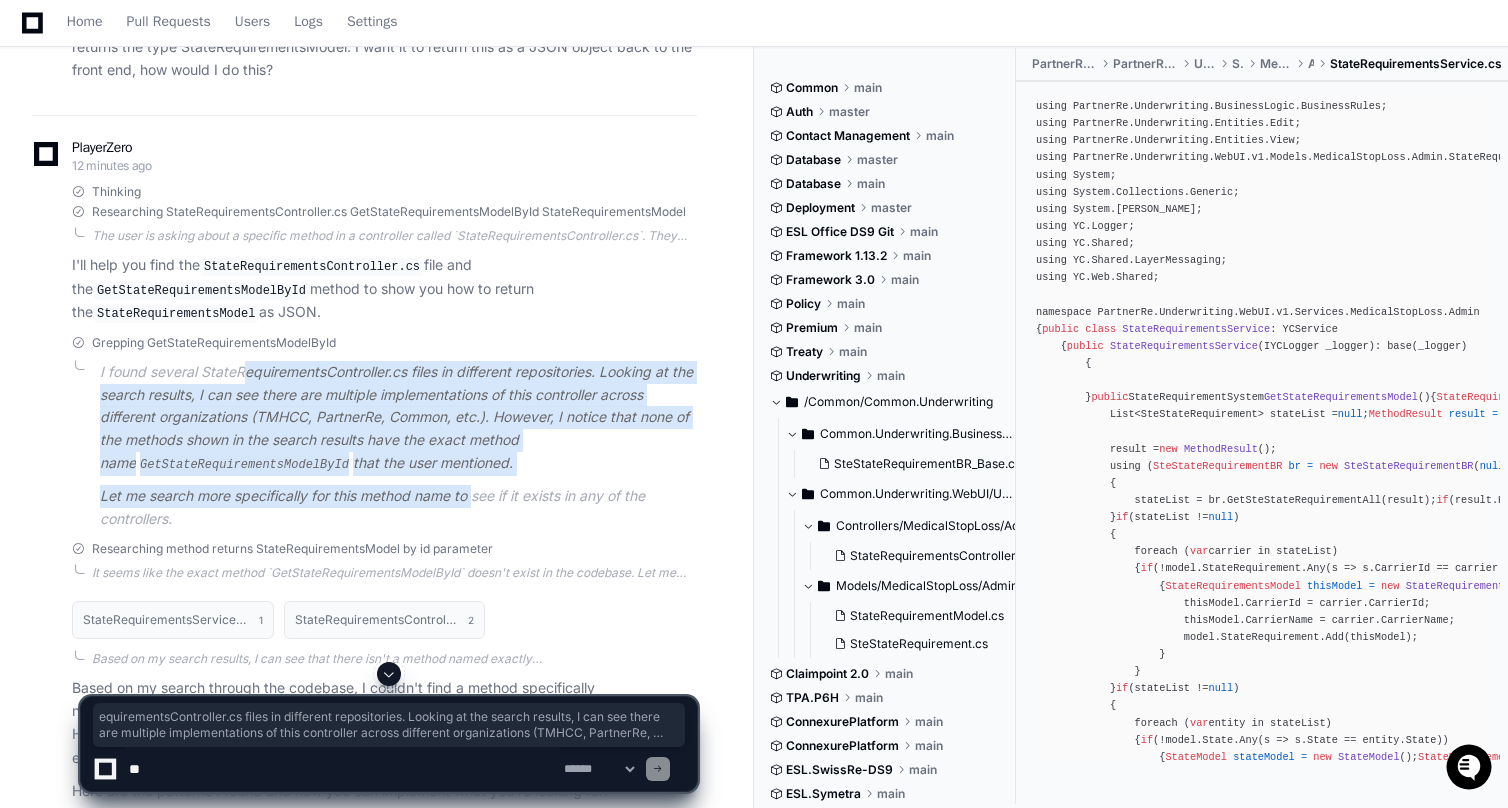 drag, startPoint x: 247, startPoint y: 372, endPoint x: 478, endPoint y: 501, distance: 264.57892 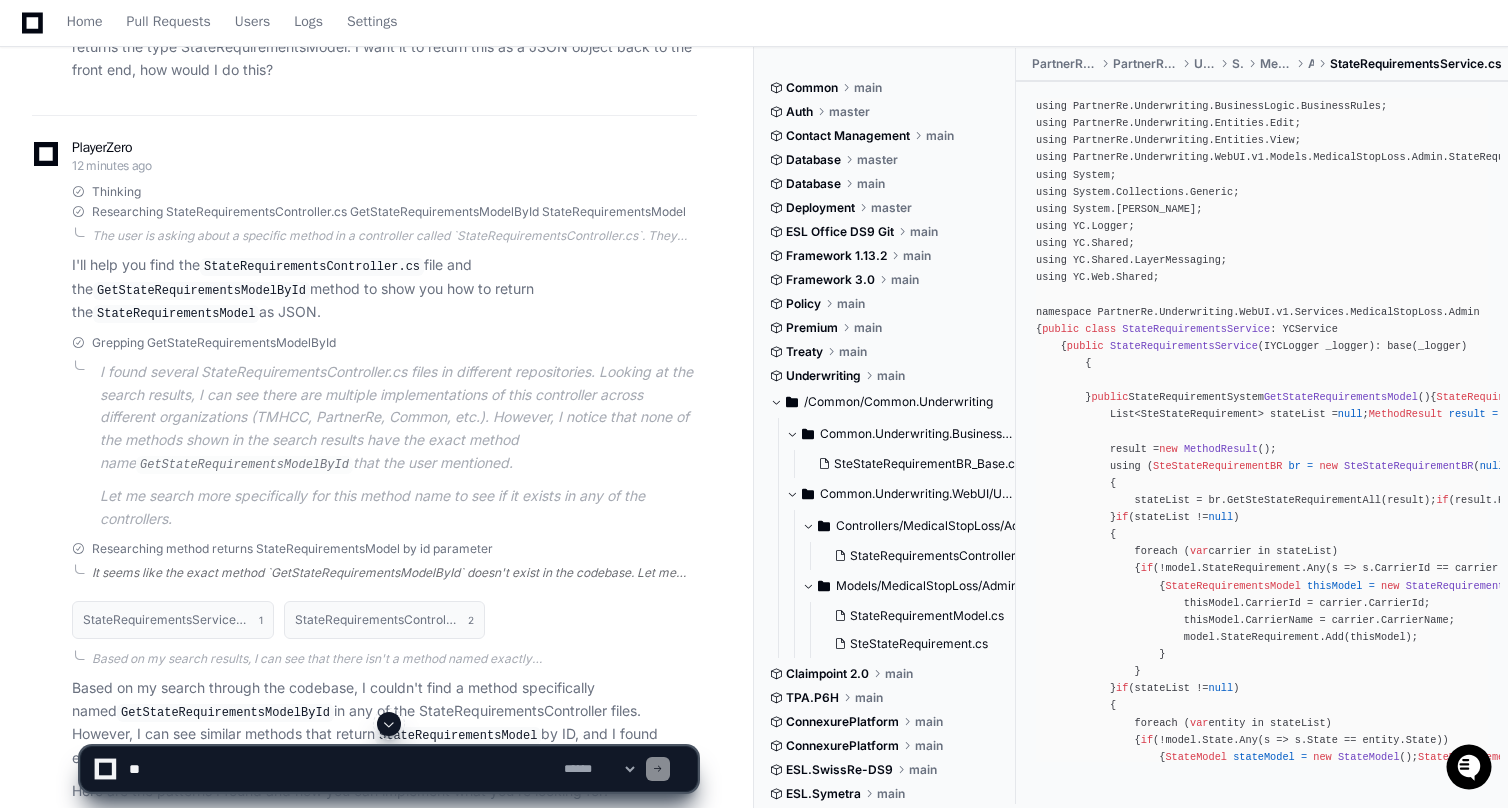 click on "It seems like the exact method `GetStateRequirementsModelById` doesn't exist in the codebase. Let me check if there are any similar methods that might be what the user is referring to. I can see from the search results that there are methods like:
1. `GetStateRequirementProfile(int StateRequirementId)` - returns StateRequirementsModel
2. `GetStateRequirementEditModel(int id)` - returns StateRequirementsModel
These might be what the user is referring to. Let me also search for any methods that take an ID and return StateRequirementsModel to see if there are any other similar methods." 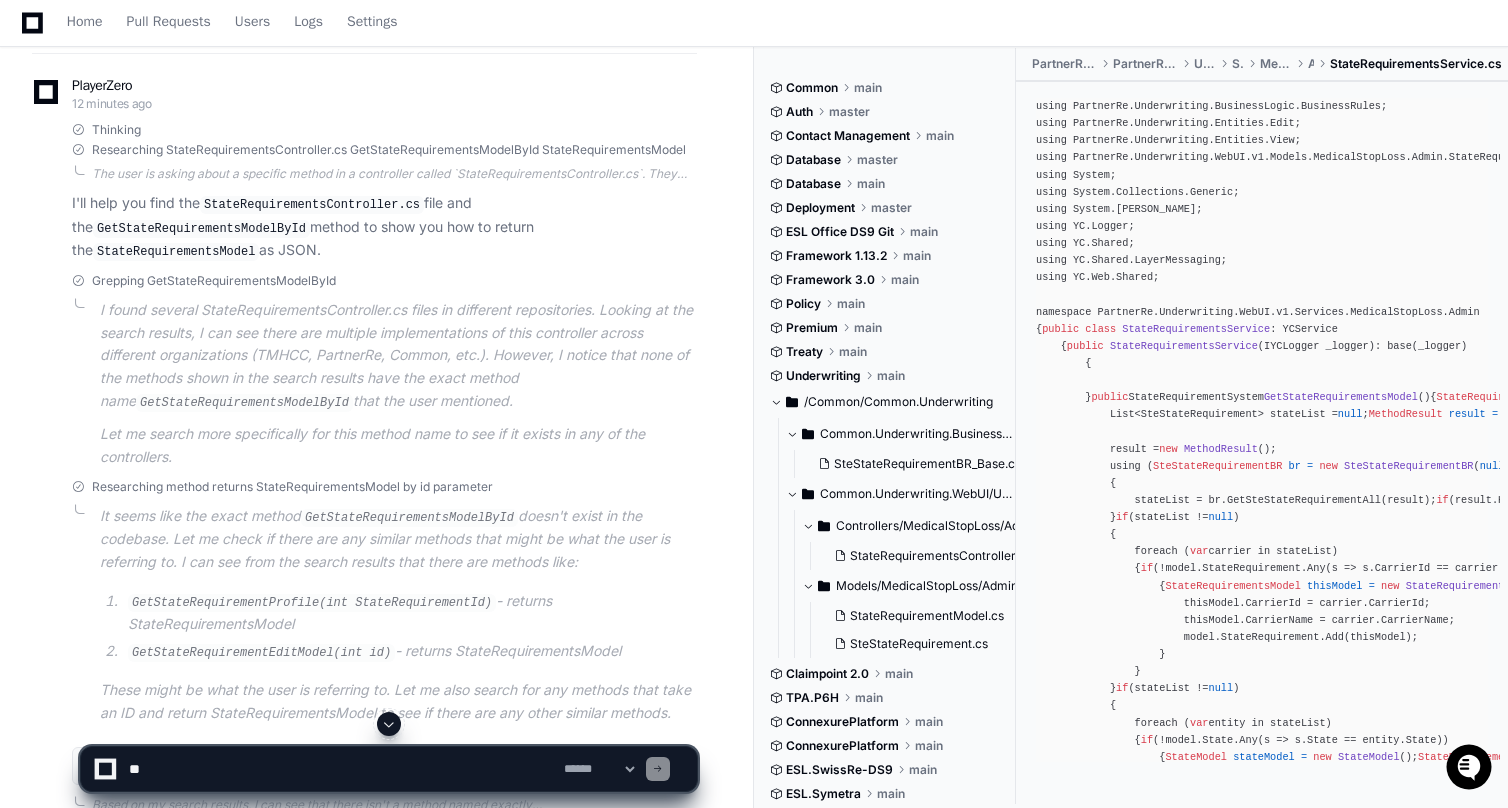 scroll, scrollTop: 346, scrollLeft: 0, axis: vertical 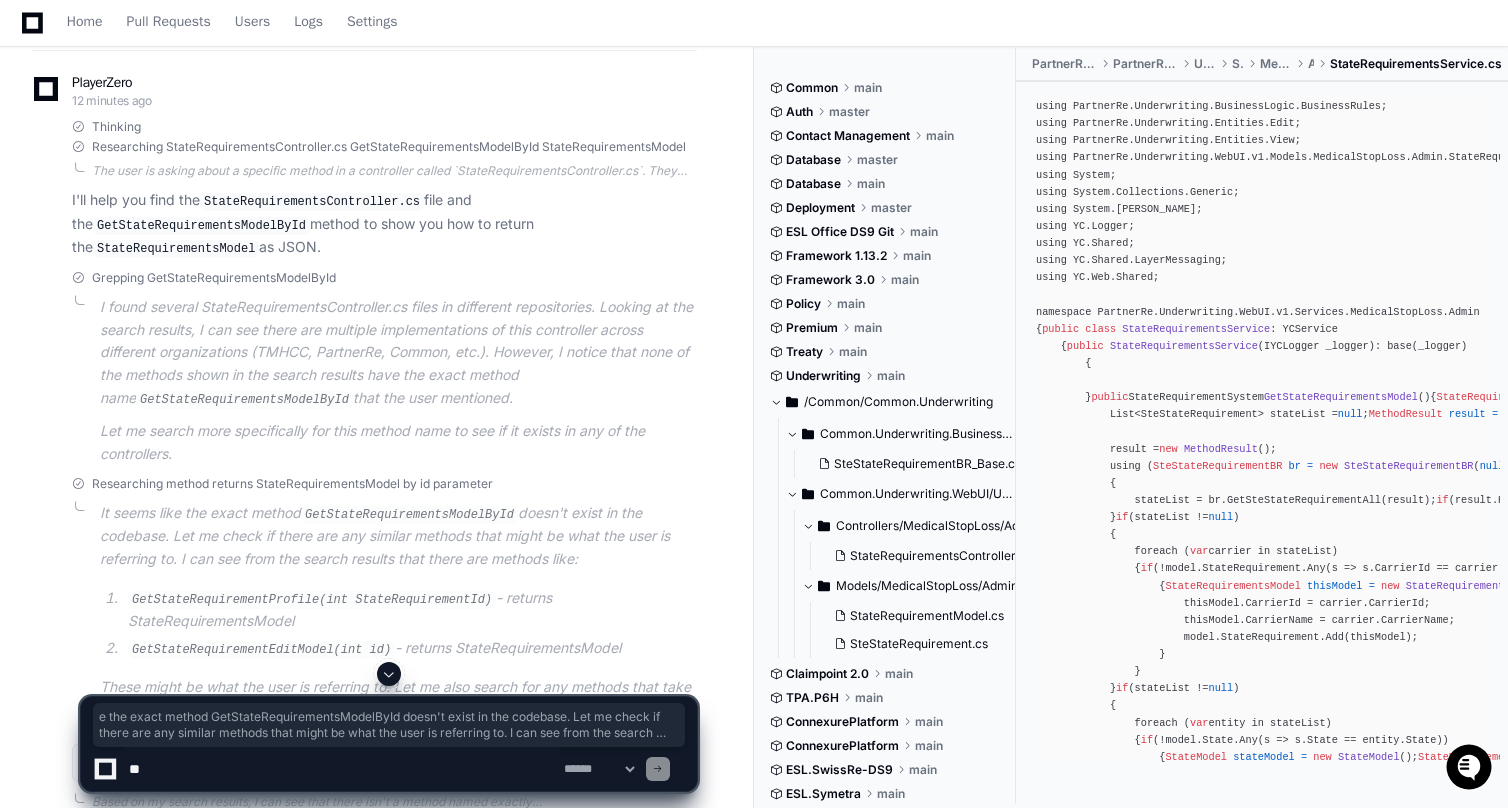 drag, startPoint x: 174, startPoint y: 515, endPoint x: 306, endPoint y: 628, distance: 173.76134 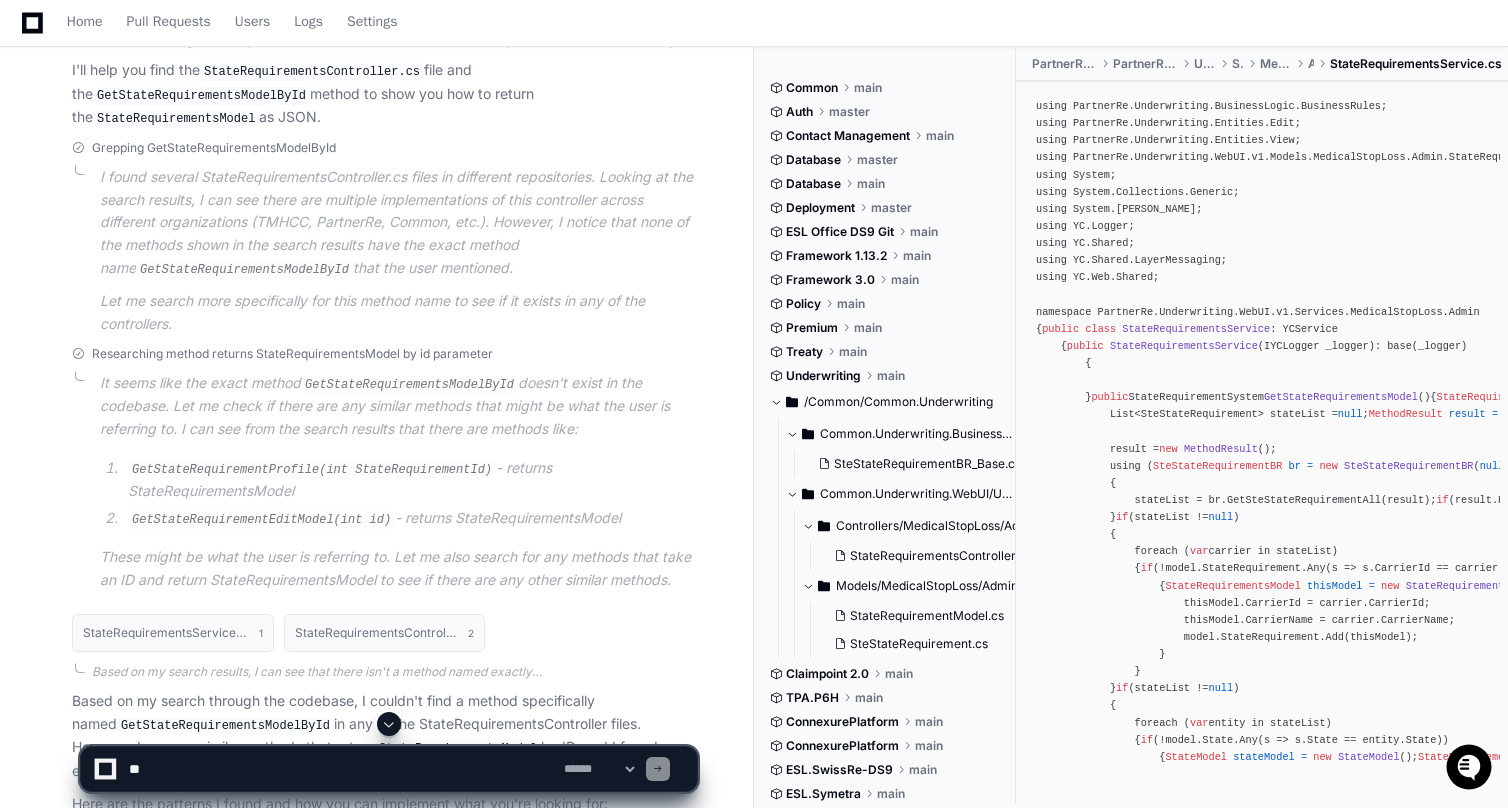 scroll, scrollTop: 478, scrollLeft: 0, axis: vertical 